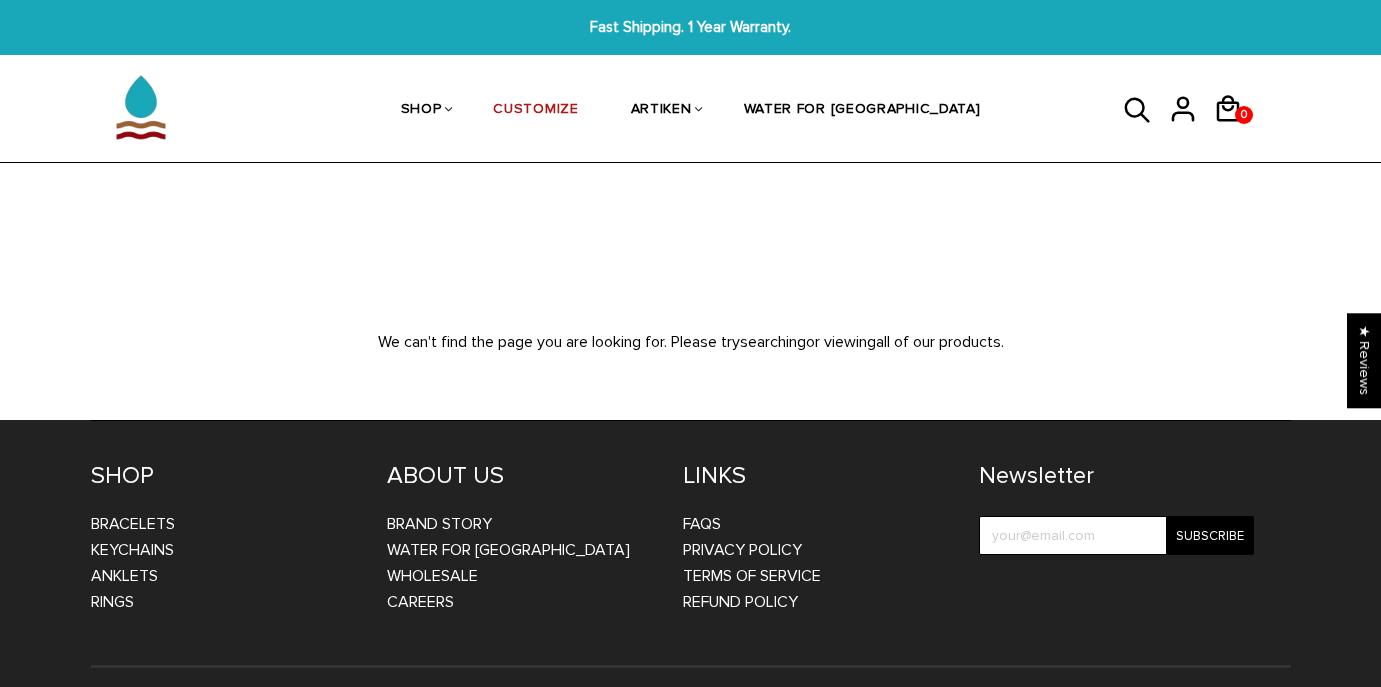 scroll, scrollTop: 0, scrollLeft: 0, axis: both 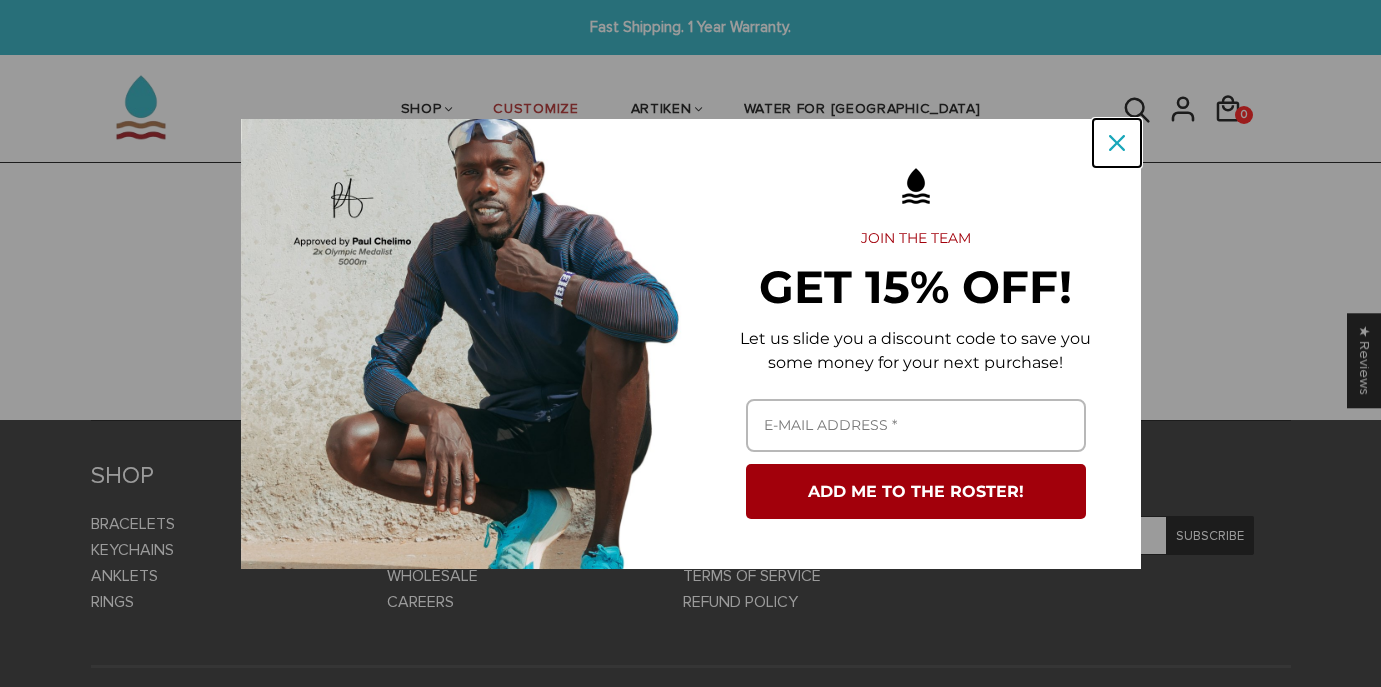 click 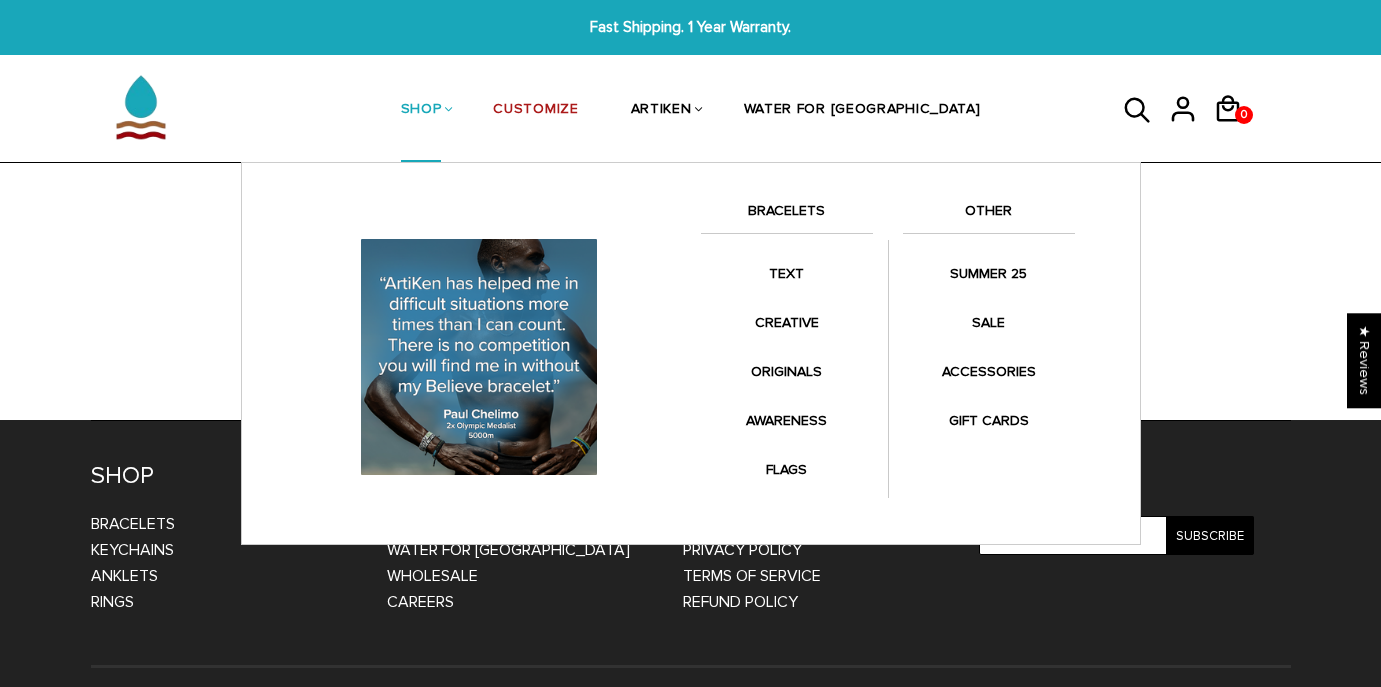 click on "BRACELETS" at bounding box center [787, 216] 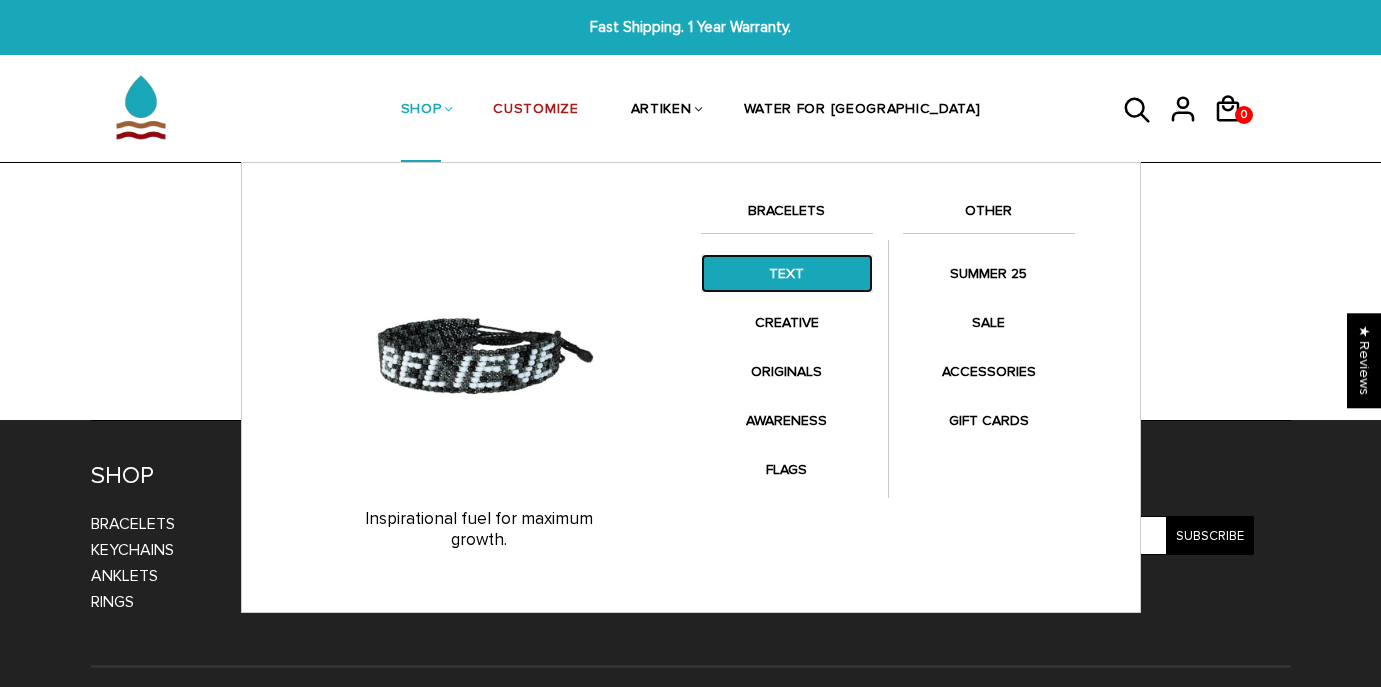 click on "TEXT" at bounding box center [787, 273] 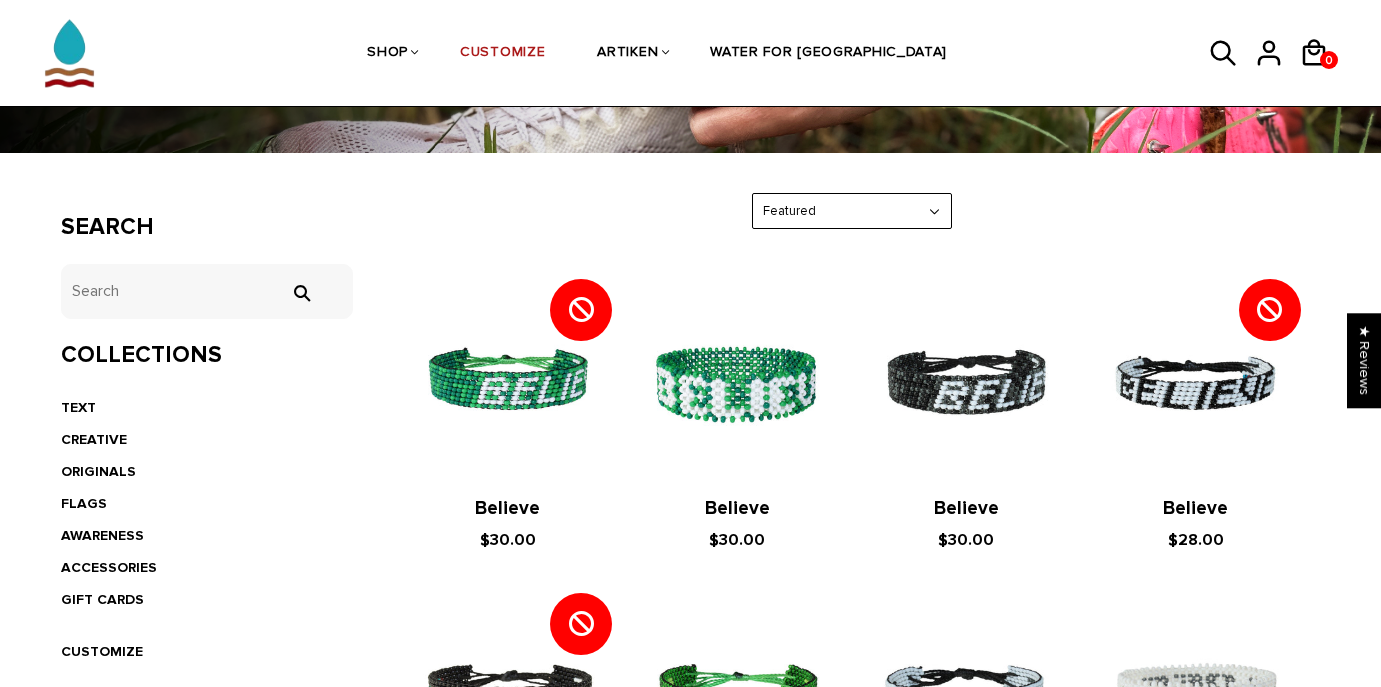 scroll, scrollTop: 0, scrollLeft: 0, axis: both 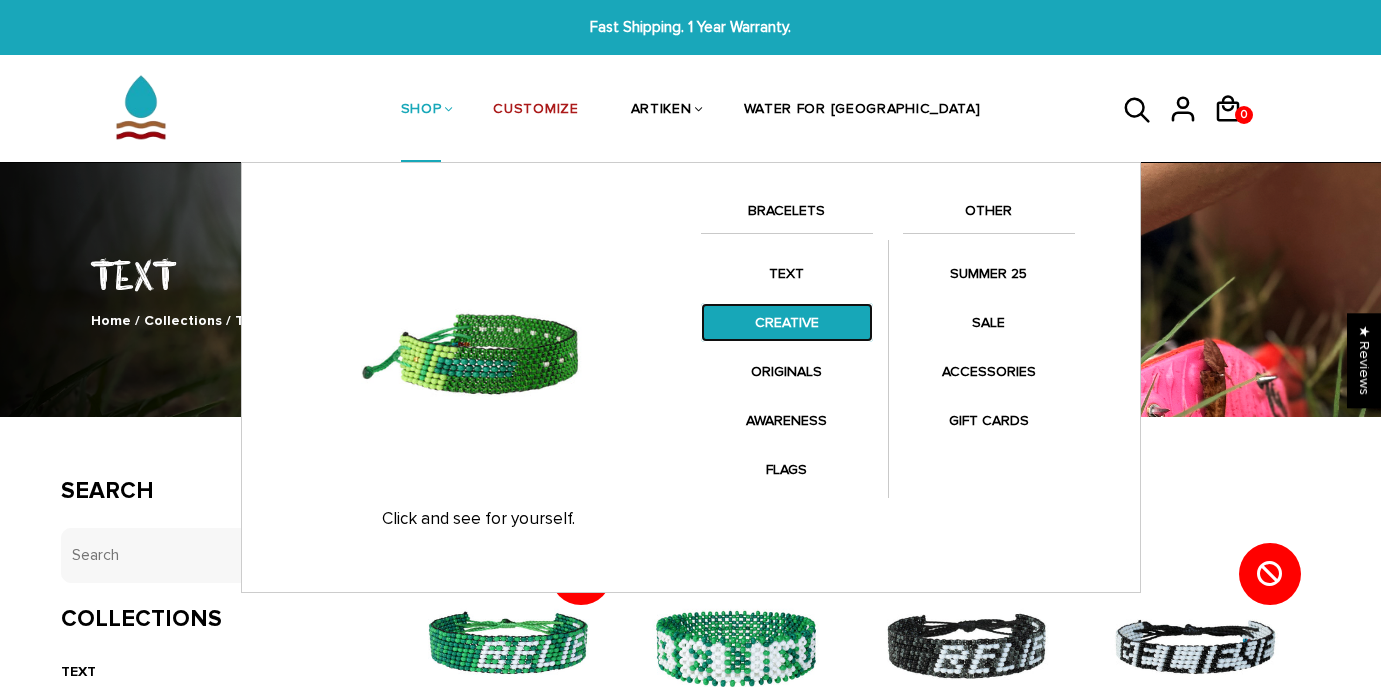 click on "CREATIVE" at bounding box center (787, 322) 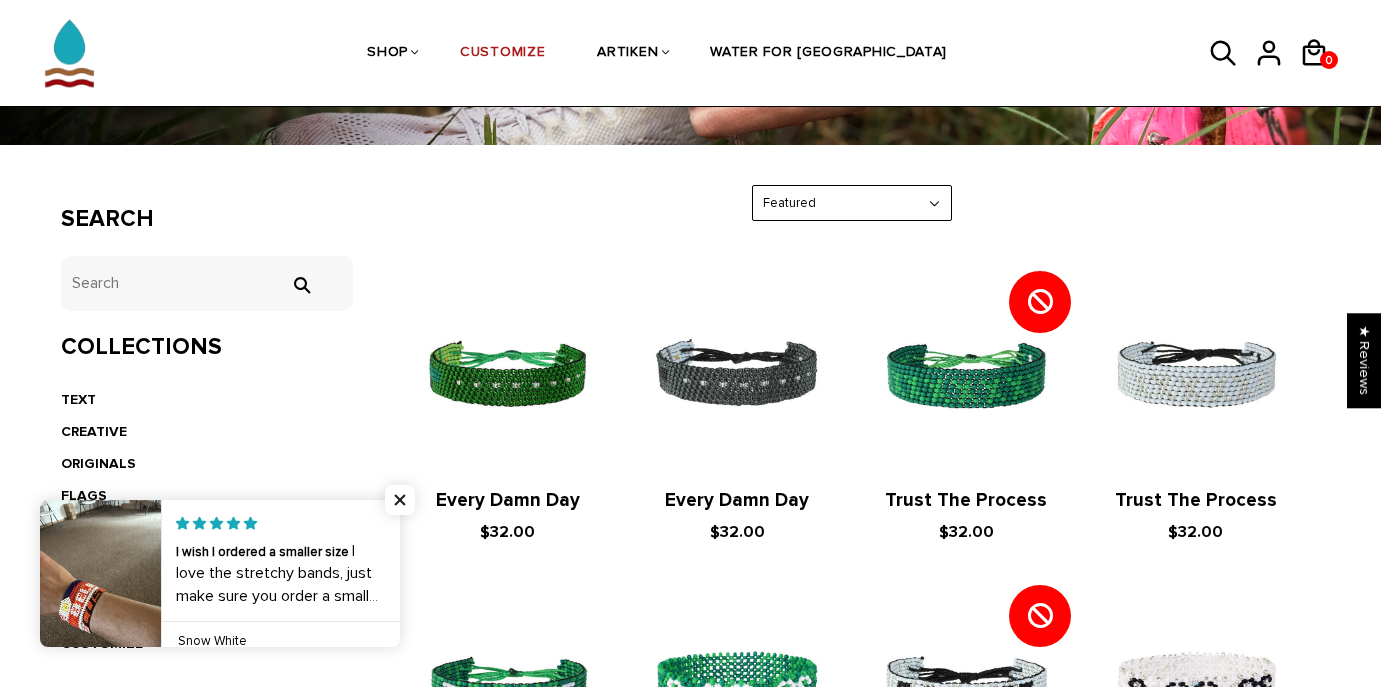 scroll, scrollTop: 0, scrollLeft: 0, axis: both 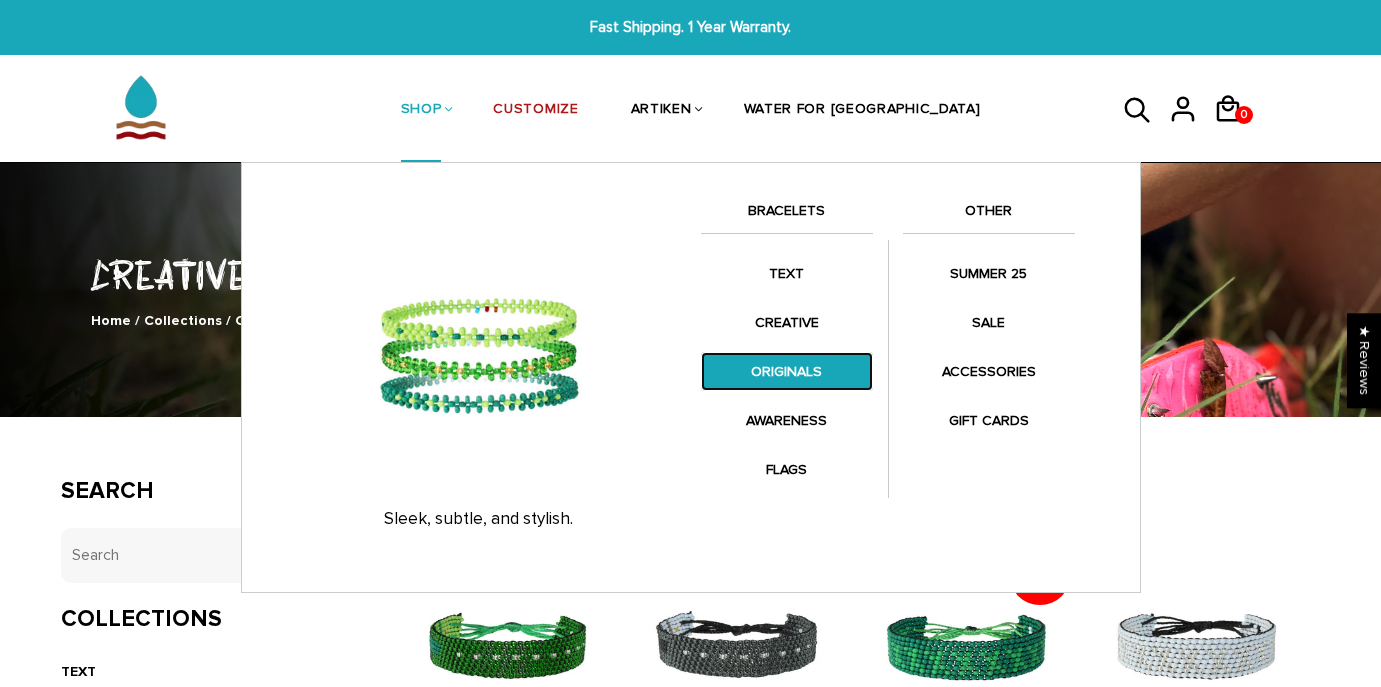click on "ORIGINALS" at bounding box center [787, 371] 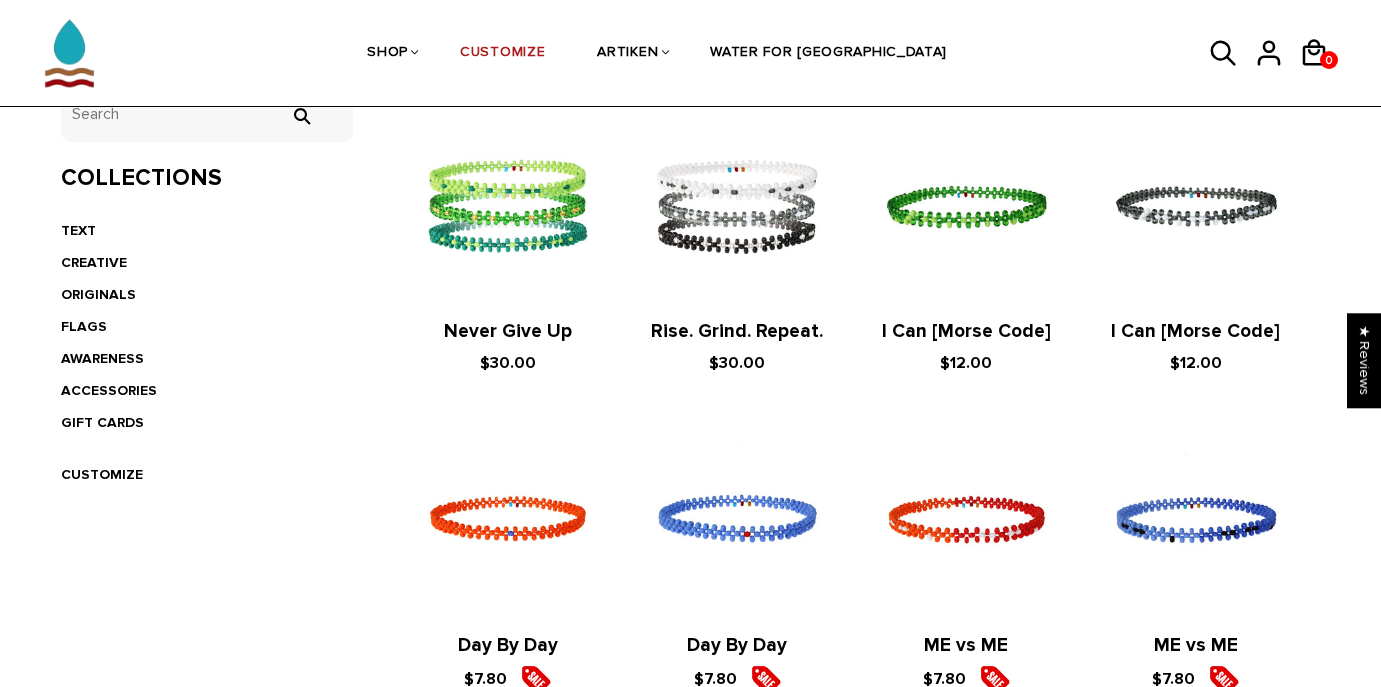 scroll, scrollTop: 0, scrollLeft: 0, axis: both 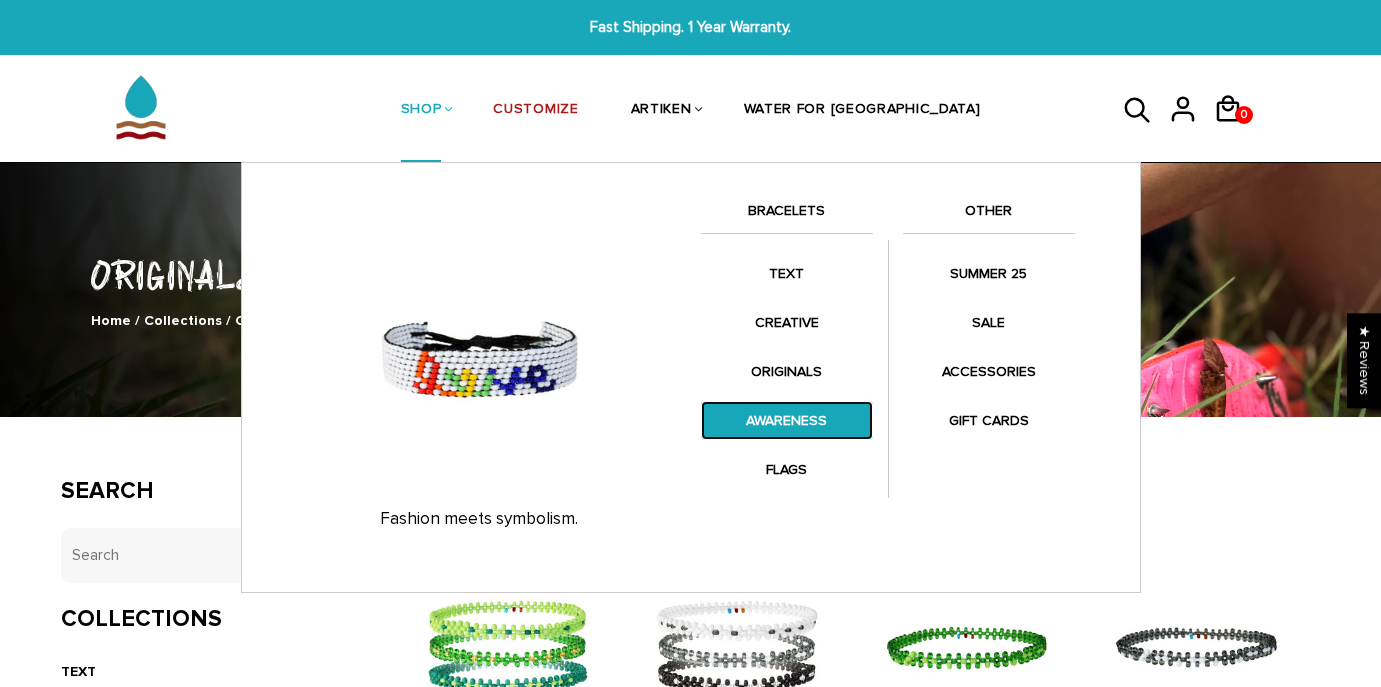 click on "AWARENESS" at bounding box center [787, 420] 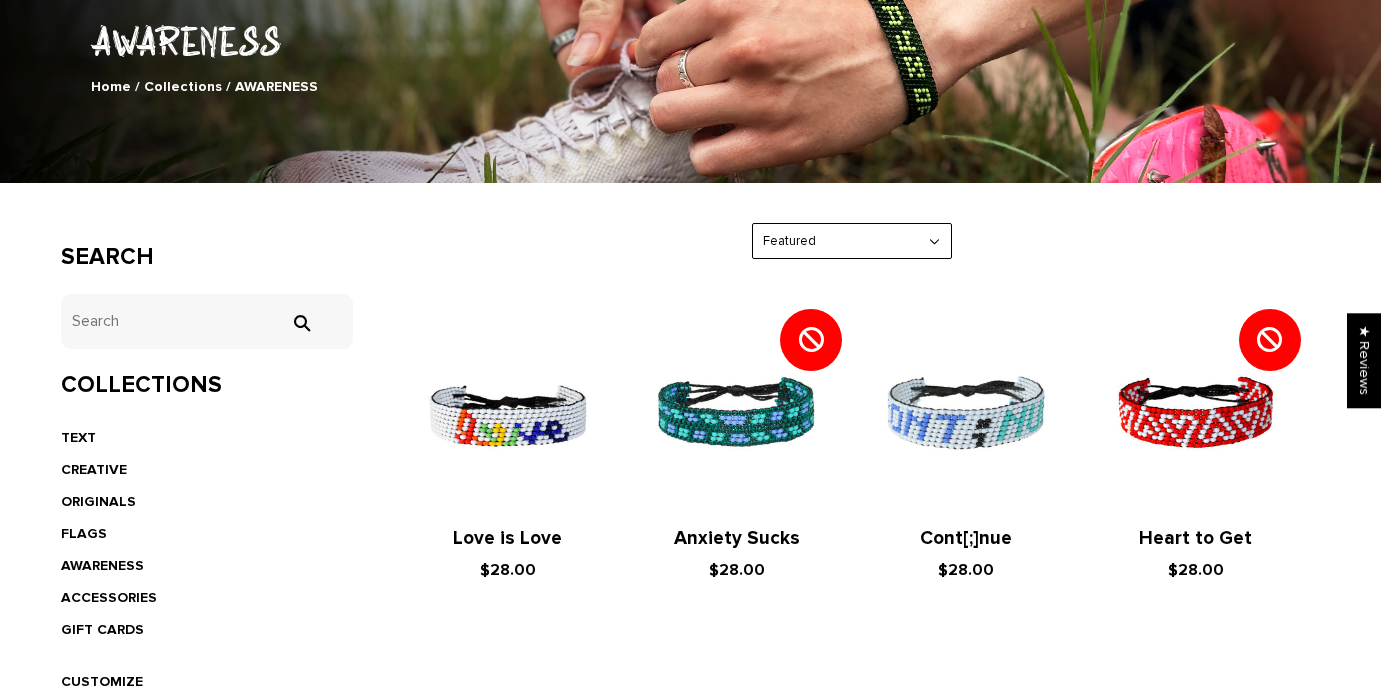 scroll, scrollTop: 0, scrollLeft: 0, axis: both 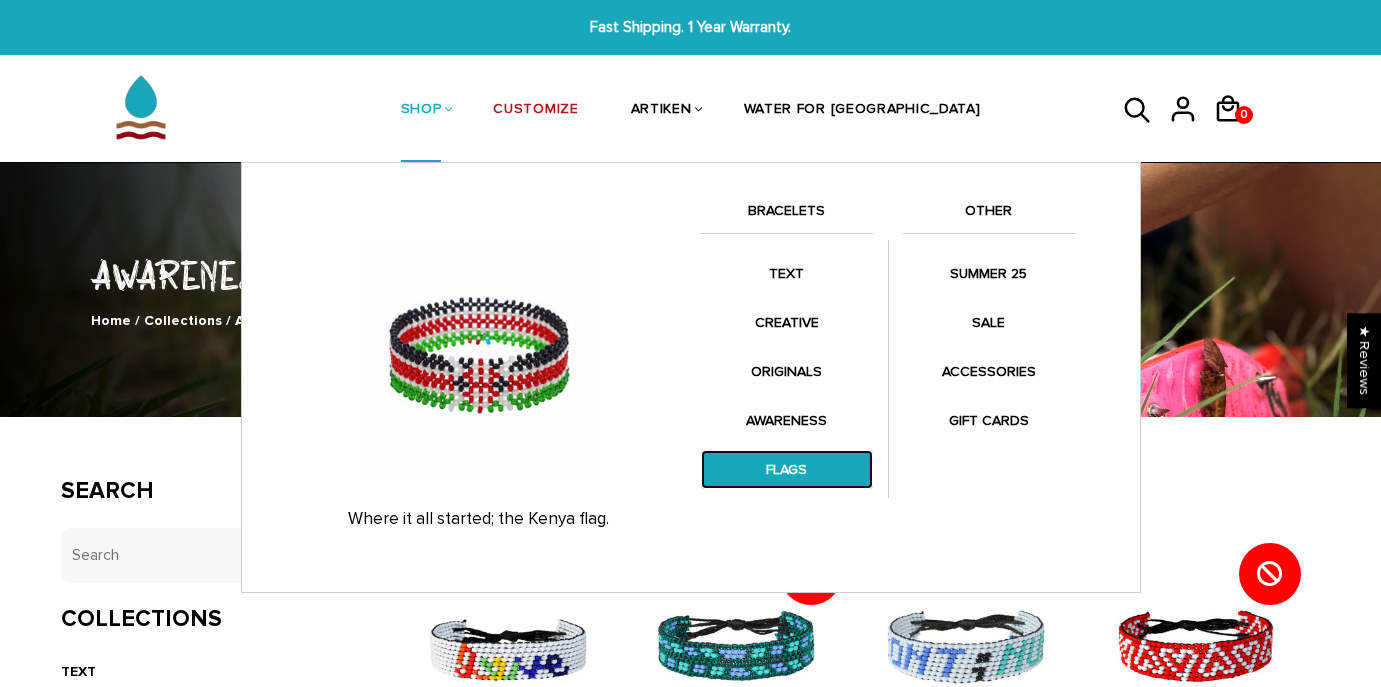 click on "FLAGS" at bounding box center [787, 469] 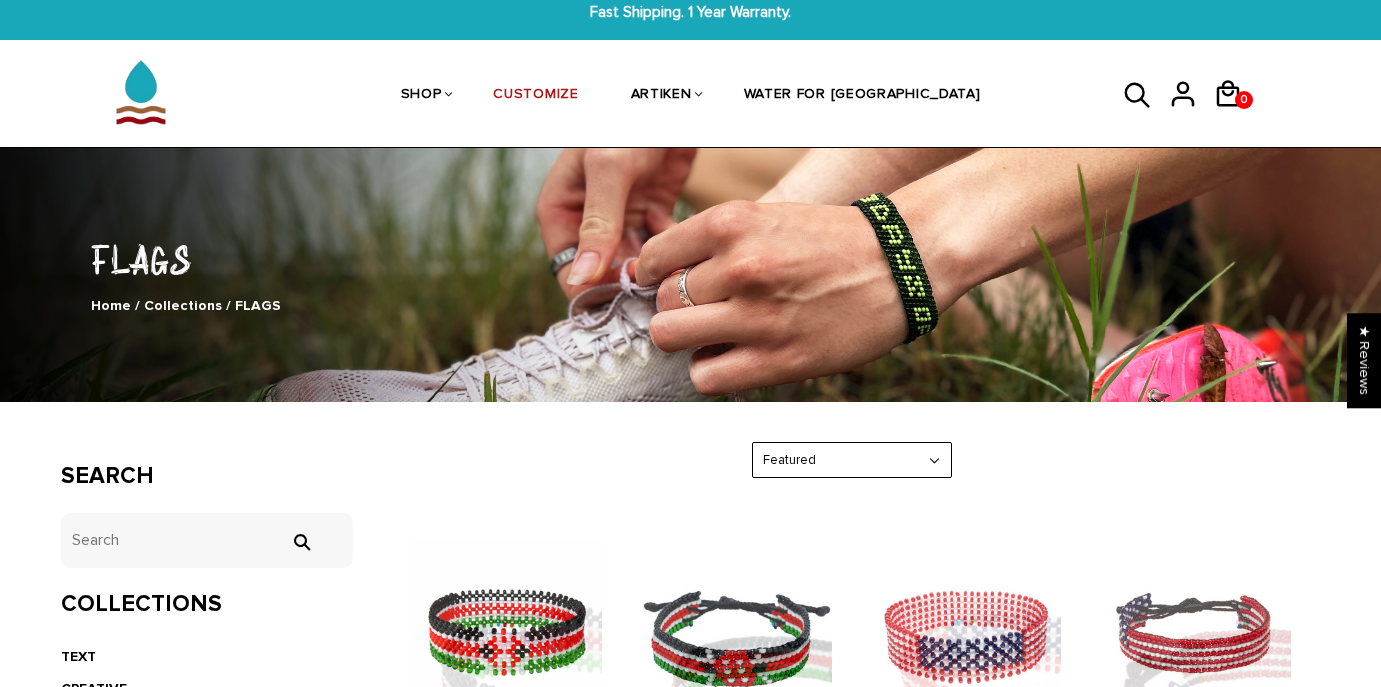 scroll, scrollTop: 394, scrollLeft: 0, axis: vertical 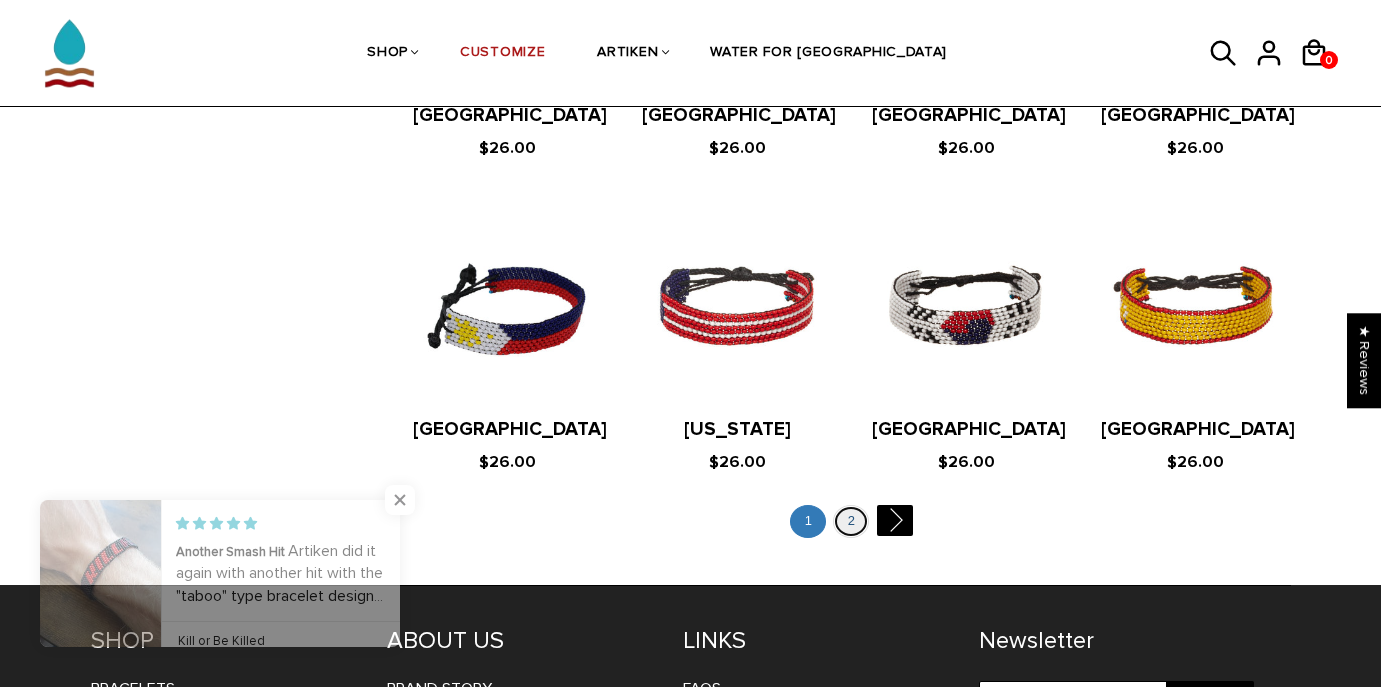click on "2" at bounding box center (851, 521) 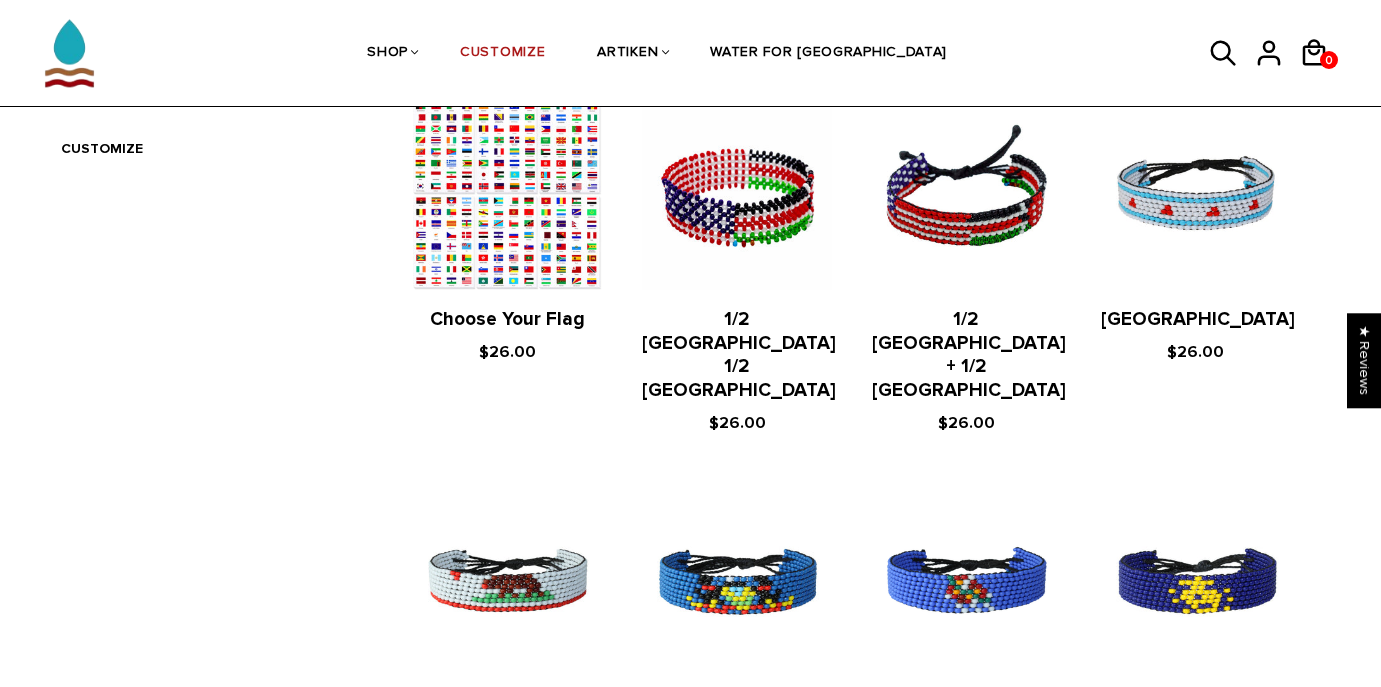 scroll, scrollTop: 783, scrollLeft: 0, axis: vertical 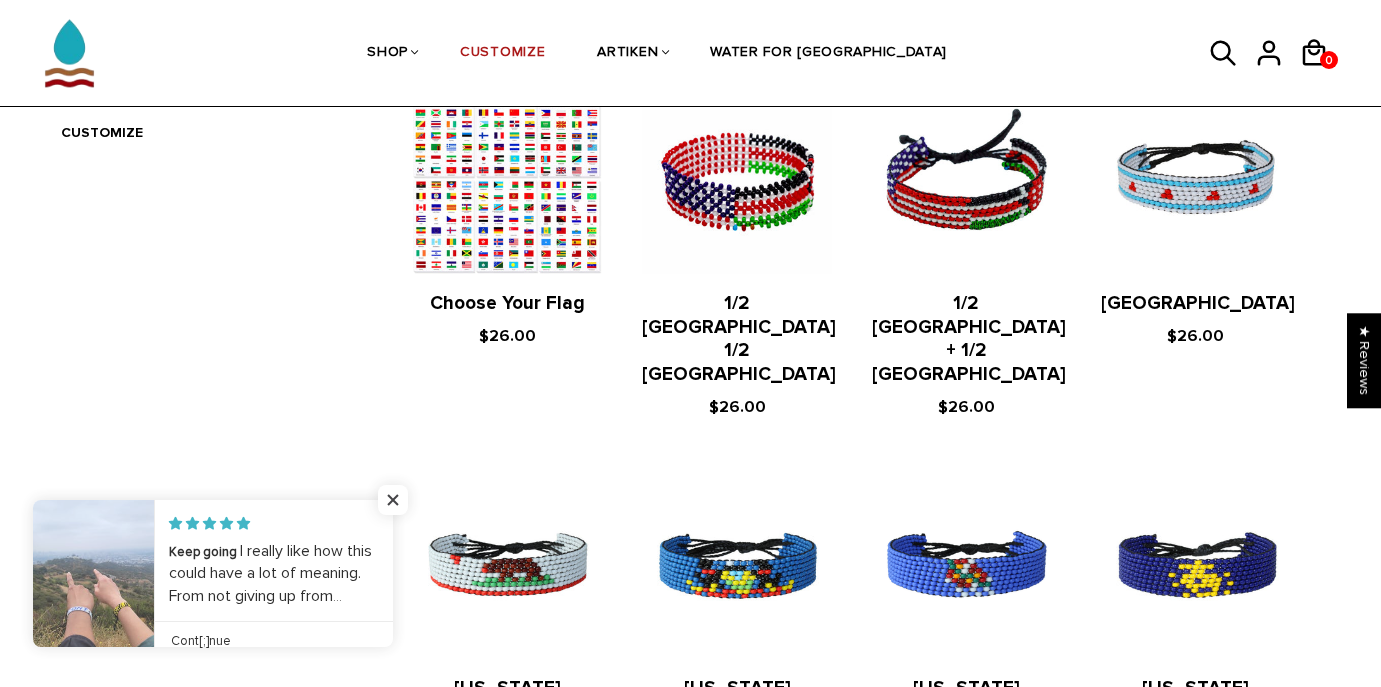 click at bounding box center [507, 178] 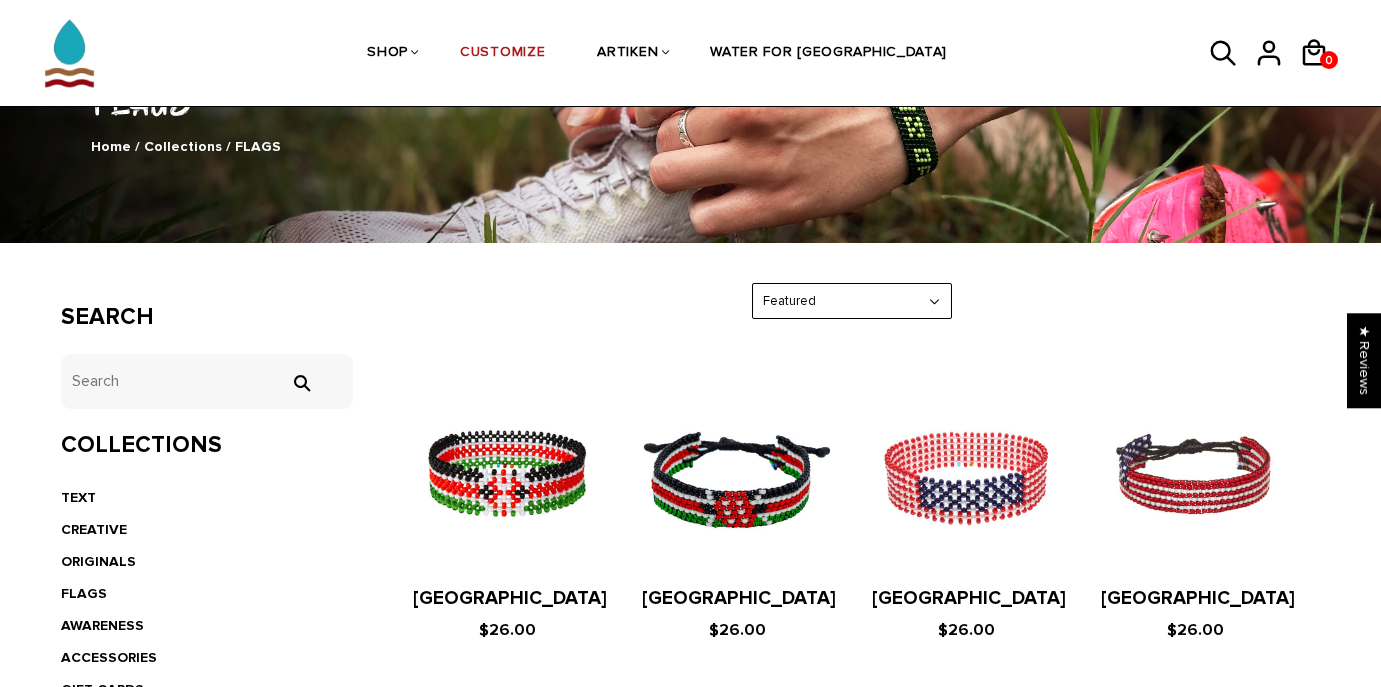 scroll, scrollTop: 229, scrollLeft: 0, axis: vertical 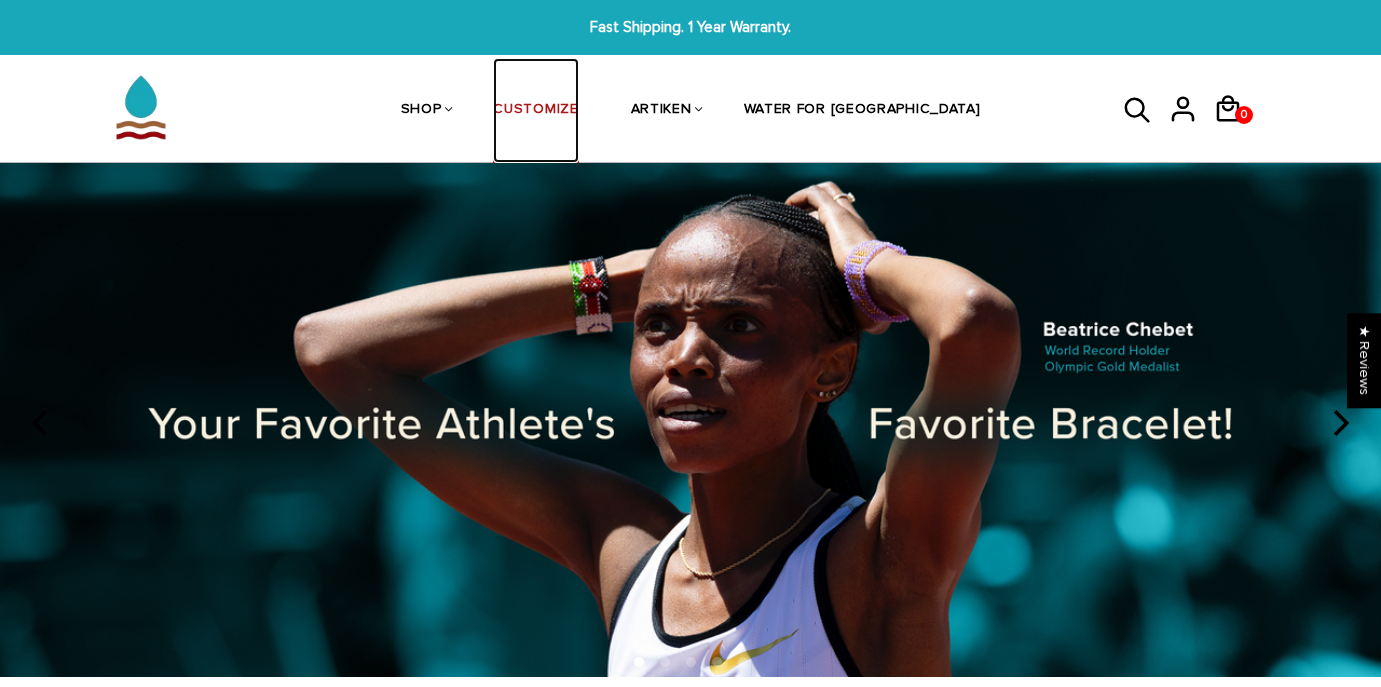 click on "CUSTOMIZE" at bounding box center (535, 111) 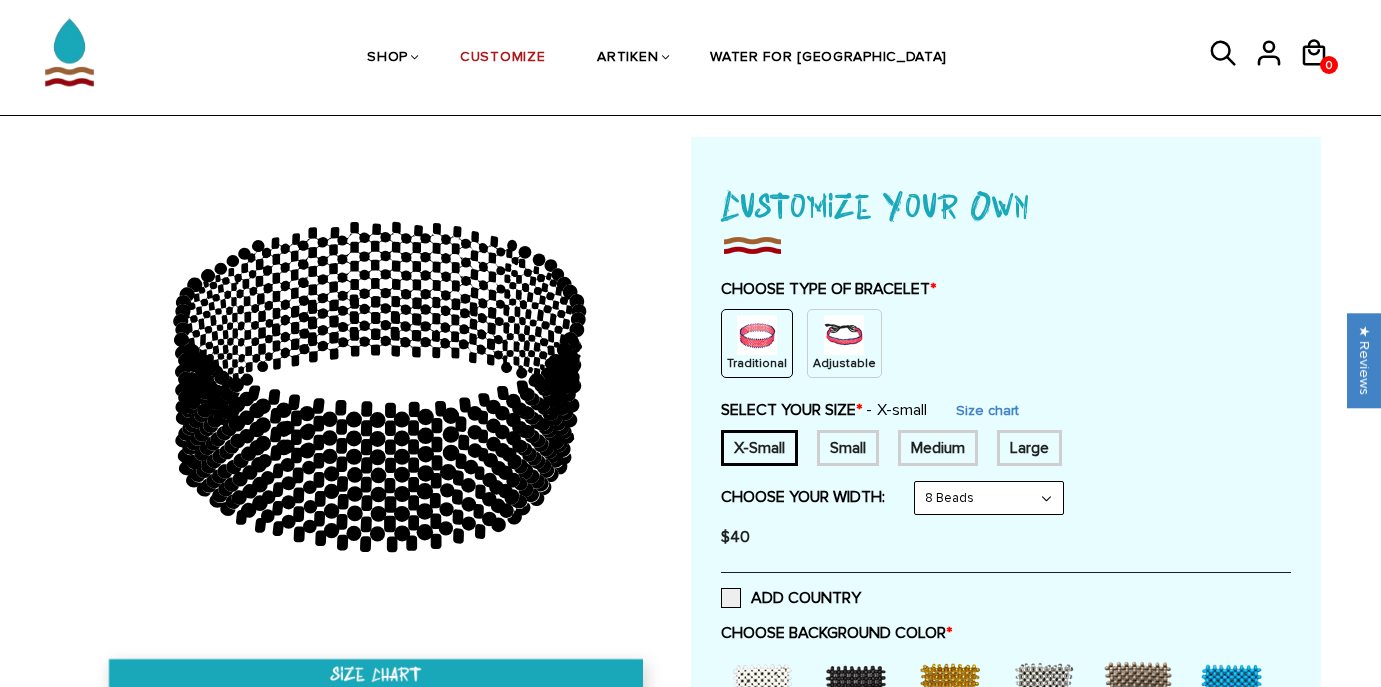 scroll, scrollTop: 91, scrollLeft: 0, axis: vertical 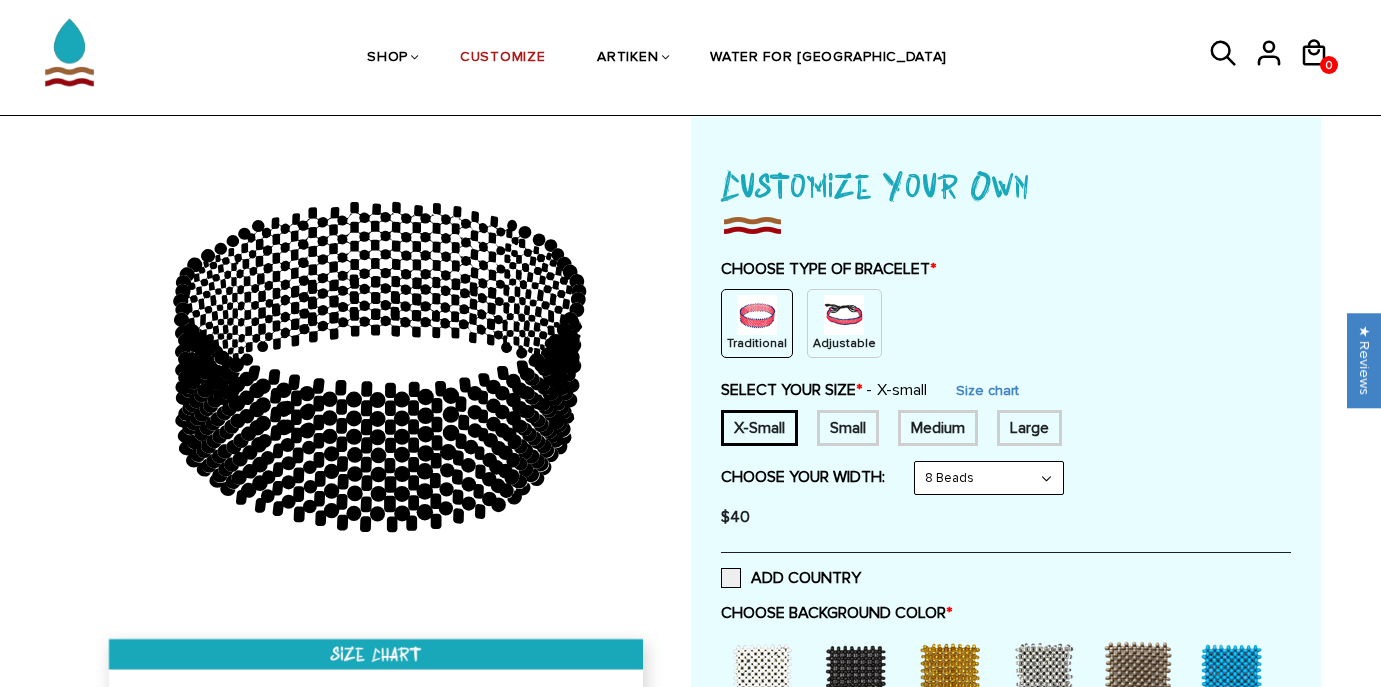 click on "Small" at bounding box center [848, 428] 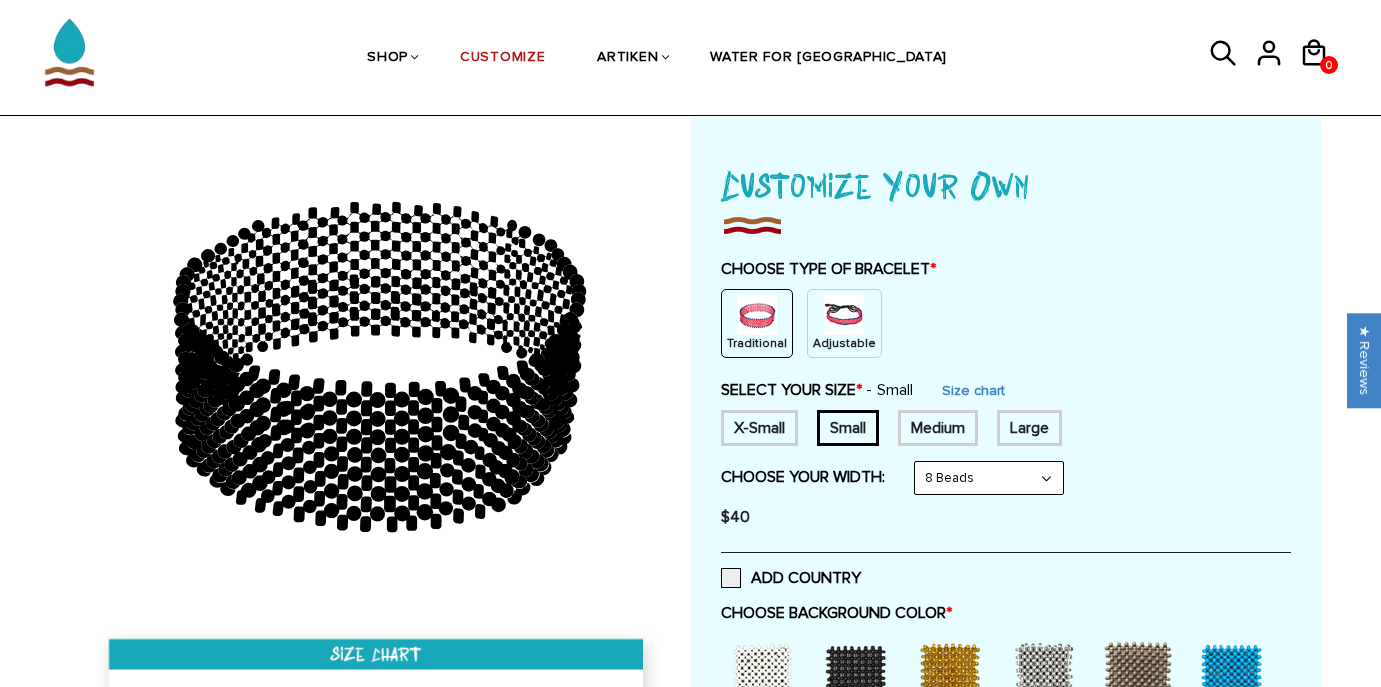 click on "8 Beads
6 Beads
10 Beads" at bounding box center (989, 478) 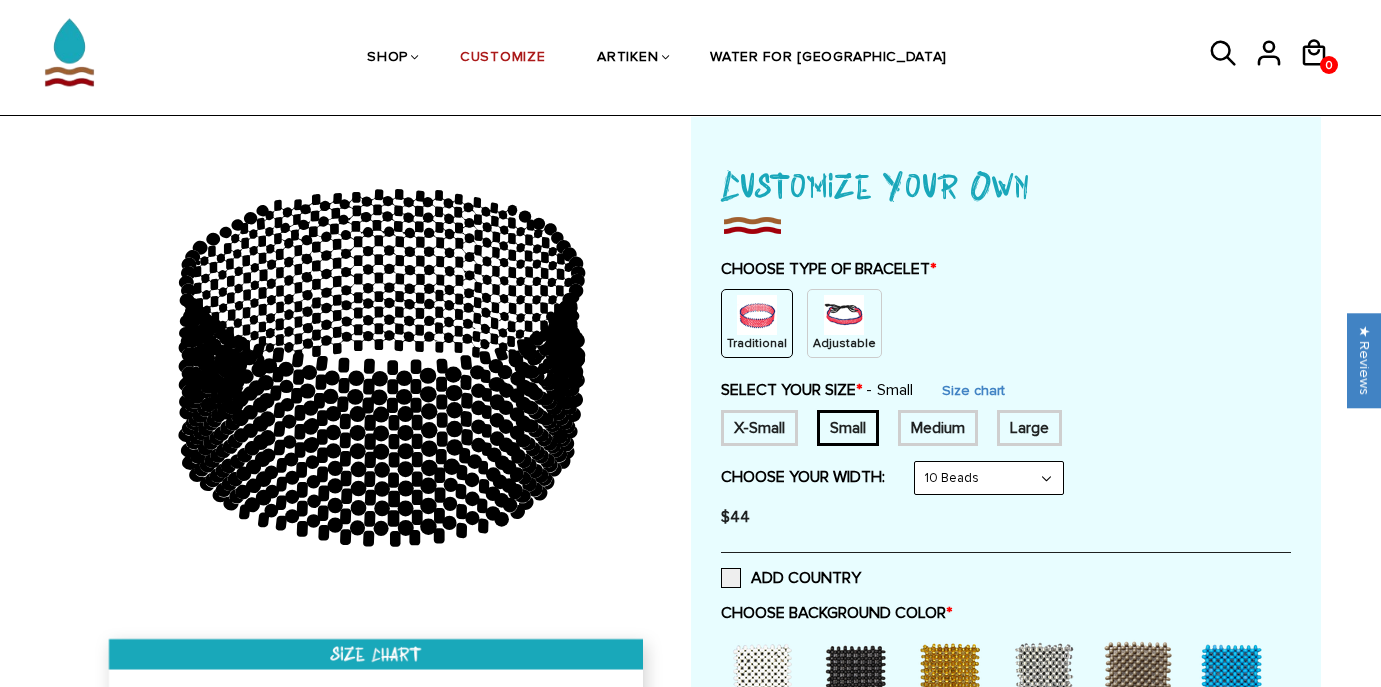 click on "8 Beads
6 Beads
10 Beads" at bounding box center (989, 478) 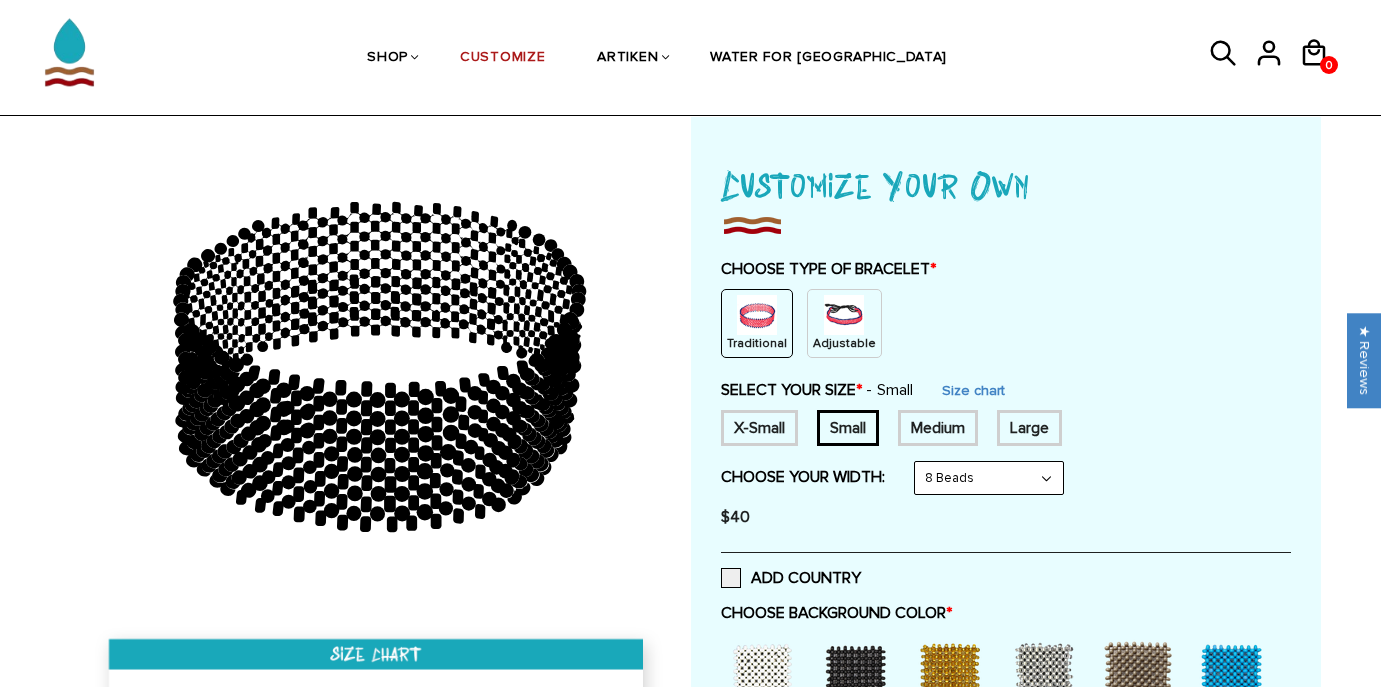 click on "$40" at bounding box center [1006, 517] 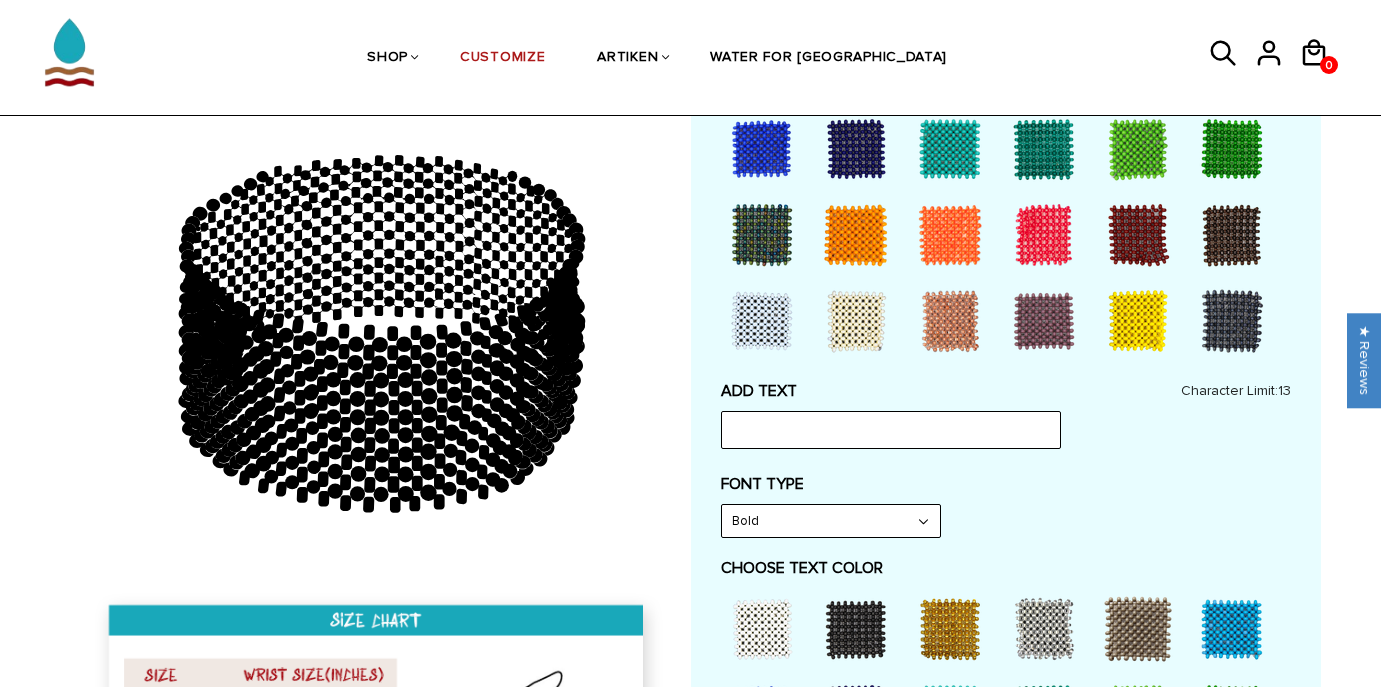 scroll, scrollTop: 296, scrollLeft: 0, axis: vertical 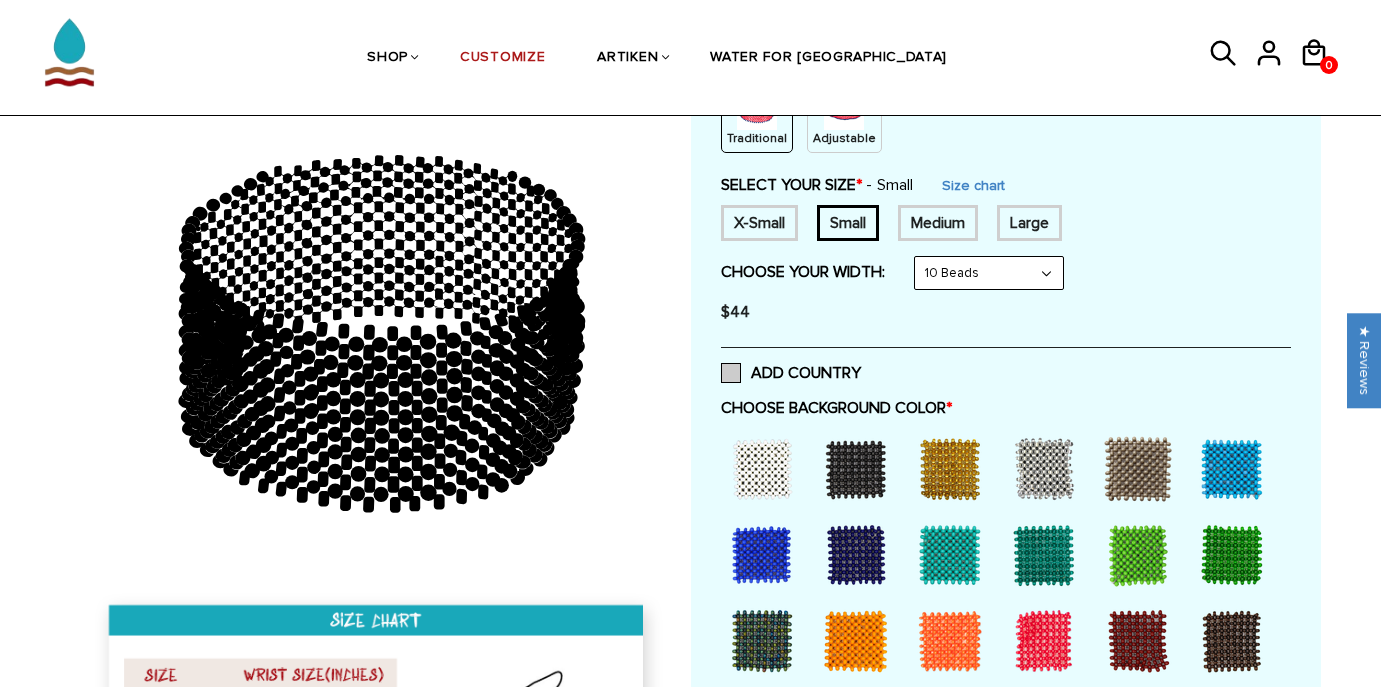 click on "ADD COUNTRY" at bounding box center [791, 373] 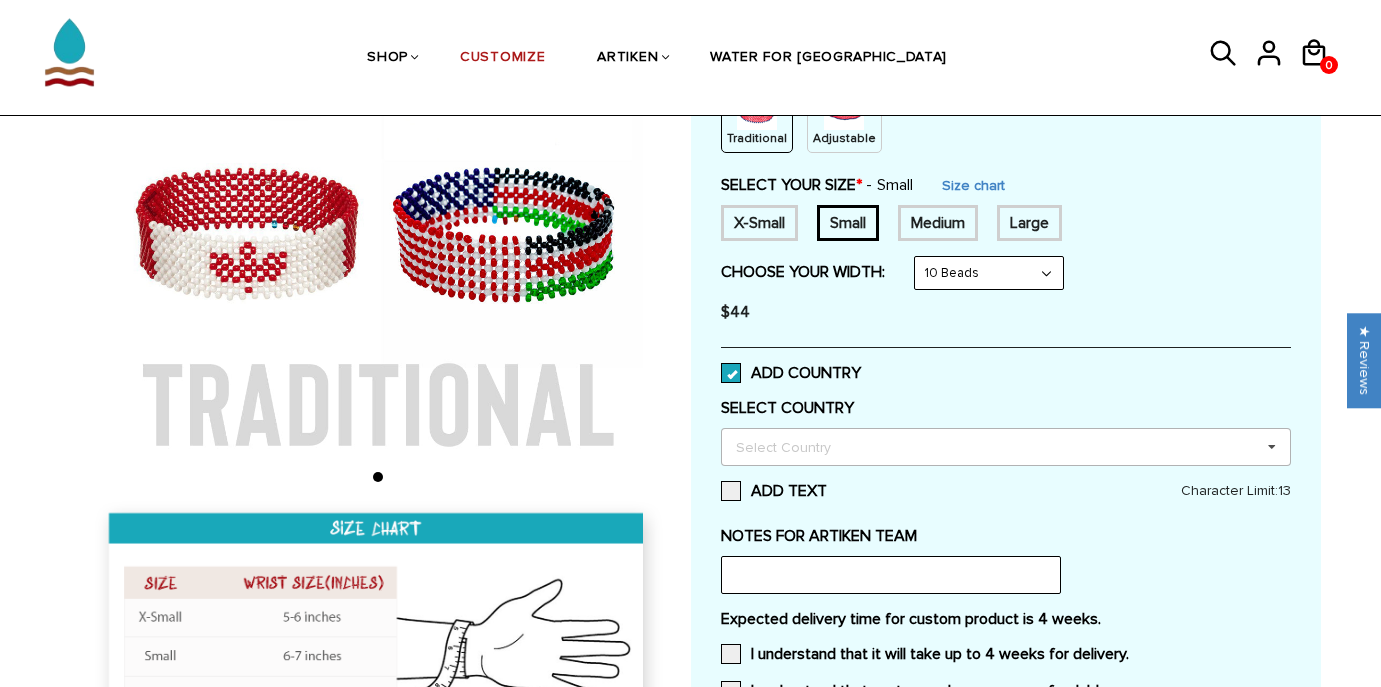 click on "Select Country" at bounding box center (795, 446) 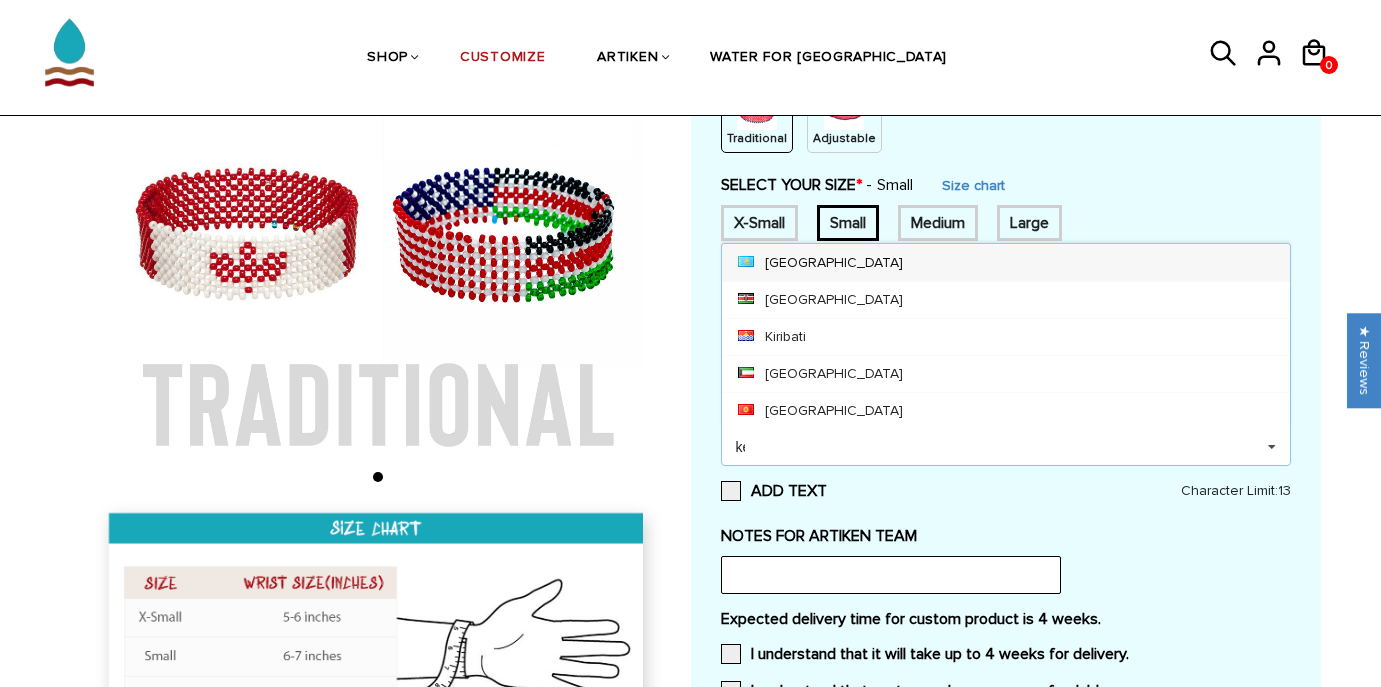 scroll, scrollTop: 0, scrollLeft: 0, axis: both 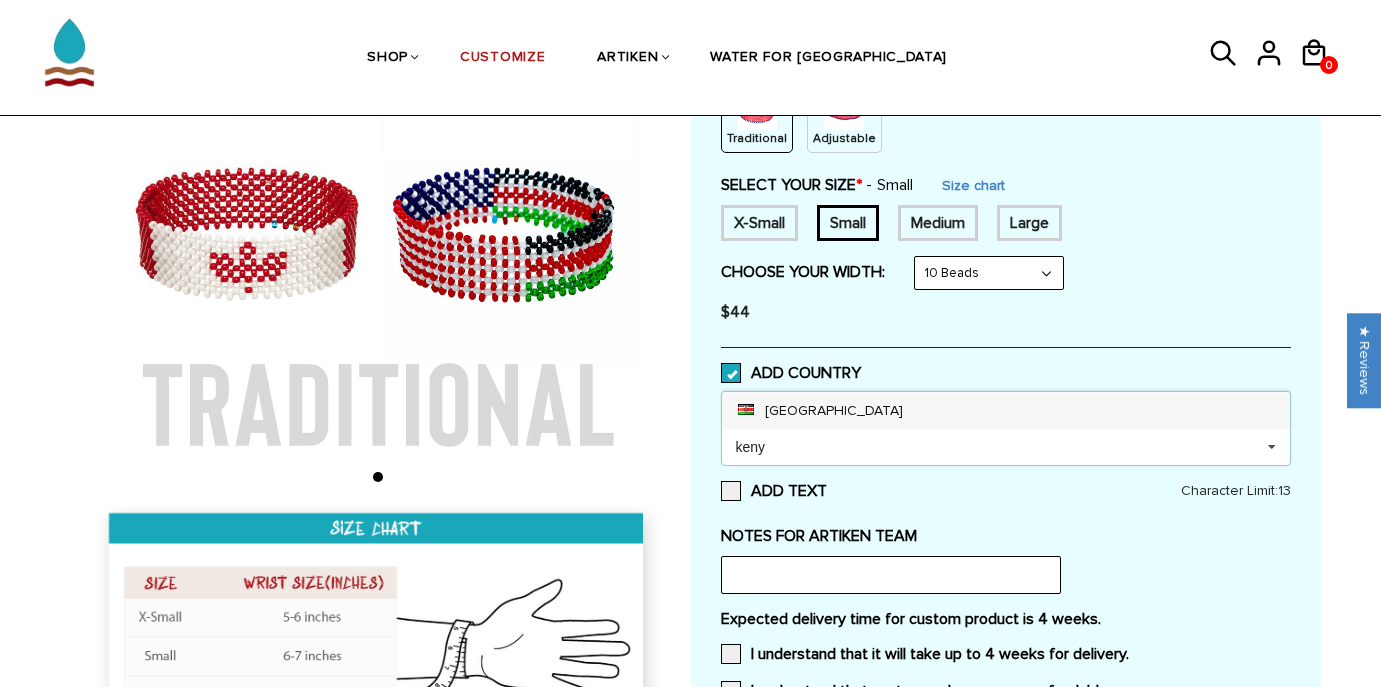 type on "keny" 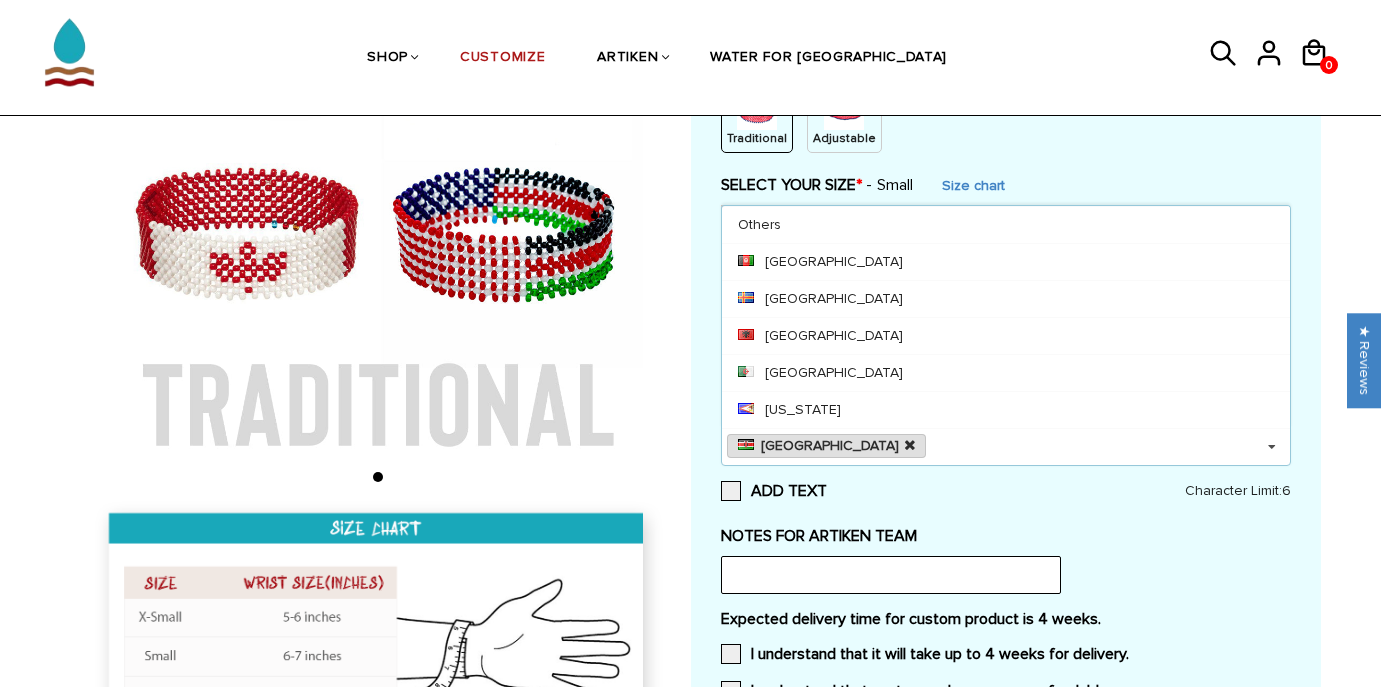 click at bounding box center [910, 445] 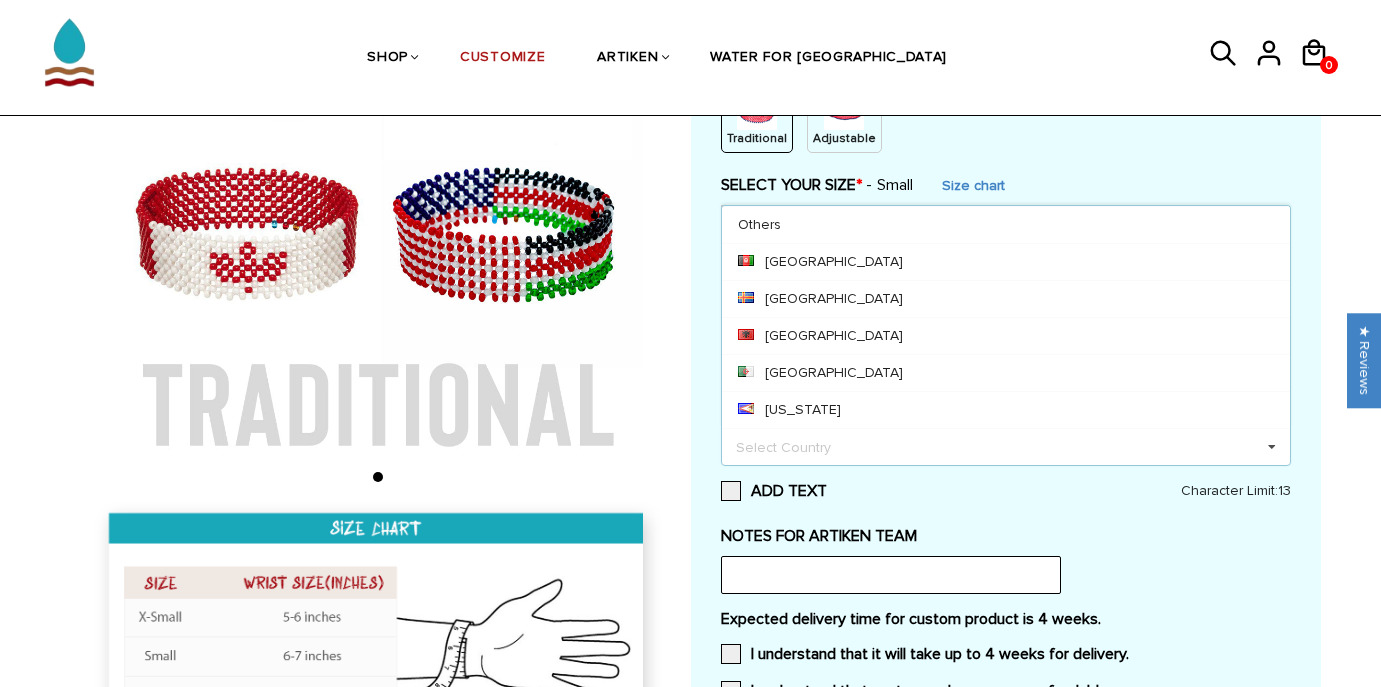 click on "Select Country
Others
[GEOGRAPHIC_DATA]
[GEOGRAPHIC_DATA]
[GEOGRAPHIC_DATA]
[GEOGRAPHIC_DATA]
[US_STATE]
[GEOGRAPHIC_DATA]
[GEOGRAPHIC_DATA]
[GEOGRAPHIC_DATA]
[GEOGRAPHIC_DATA]
[GEOGRAPHIC_DATA]
[GEOGRAPHIC_DATA]
[GEOGRAPHIC_DATA]
[GEOGRAPHIC_DATA]
[GEOGRAPHIC_DATA]
[GEOGRAPHIC_DATA]
[GEOGRAPHIC_DATA]
[GEOGRAPHIC_DATA]
[GEOGRAPHIC_DATA]
[GEOGRAPHIC_DATA]
[GEOGRAPHIC_DATA]
[GEOGRAPHIC_DATA]
[GEOGRAPHIC_DATA]
[GEOGRAPHIC_DATA]
[GEOGRAPHIC_DATA]
[GEOGRAPHIC_DATA]
[GEOGRAPHIC_DATA]
[GEOGRAPHIC_DATA]
[GEOGRAPHIC_DATA]
[GEOGRAPHIC_DATA]
[GEOGRAPHIC_DATA]
[GEOGRAPHIC_DATA]
[GEOGRAPHIC_DATA]
[GEOGRAPHIC_DATA]
[GEOGRAPHIC_DATA]
[GEOGRAPHIC_DATA]
[GEOGRAPHIC_DATA]
[GEOGRAPHIC_DATA]
[GEOGRAPHIC_DATA]
[GEOGRAPHIC_DATA]
[GEOGRAPHIC_DATA]
[GEOGRAPHIC_DATA]
[GEOGRAPHIC_DATA]
[GEOGRAPHIC_DATA]
[GEOGRAPHIC_DATA]
[GEOGRAPHIC_DATA]
[GEOGRAPHIC_DATA]
[GEOGRAPHIC_DATA]
[GEOGRAPHIC_DATA]
[GEOGRAPHIC_DATA]
[GEOGRAPHIC_DATA]
[GEOGRAPHIC_DATA] [GEOGRAPHIC_DATA]
[GEOGRAPHIC_DATA]
[GEOGRAPHIC_DATA]
[GEOGRAPHIC_DATA]
[GEOGRAPHIC_DATA] [GEOGRAPHIC_DATA]
[GEOGRAPHIC_DATA]
[GEOGRAPHIC_DATA]
[GEOGRAPHIC_DATA]
[GEOGRAPHIC_DATA]
[GEOGRAPHIC_DATA]
[GEOGRAPHIC_DATA]
[GEOGRAPHIC_DATA]
[GEOGRAPHIC_DATA]
[GEOGRAPHIC_DATA]
[GEOGRAPHIC_DATA]
[GEOGRAPHIC_DATA][PERSON_NAME][GEOGRAPHIC_DATA]
[GEOGRAPHIC_DATA]
[GEOGRAPHIC_DATA]
[GEOGRAPHIC_DATA]
[GEOGRAPHIC_DATA]
[GEOGRAPHIC_DATA]
[GEOGRAPHIC_DATA]
[GEOGRAPHIC_DATA]
[GEOGRAPHIC_DATA]
[GEOGRAPHIC_DATA]" at bounding box center [1006, 447] 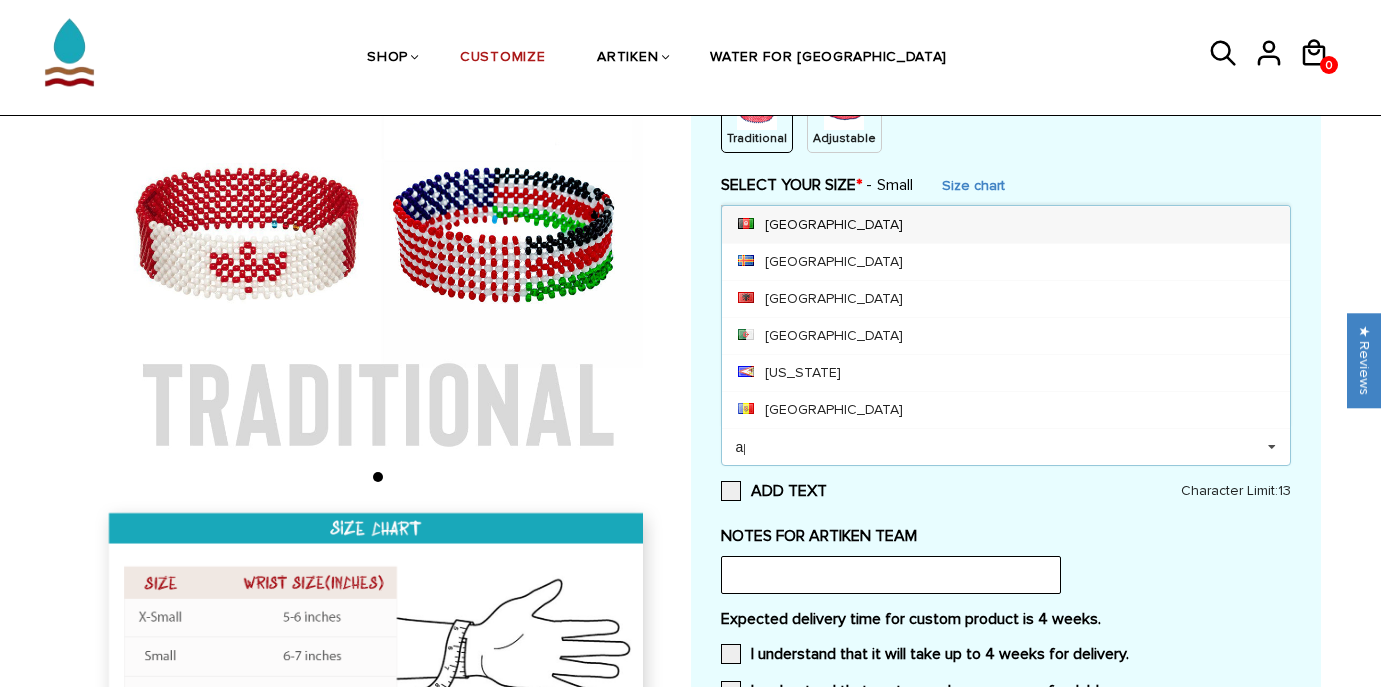 type on "a" 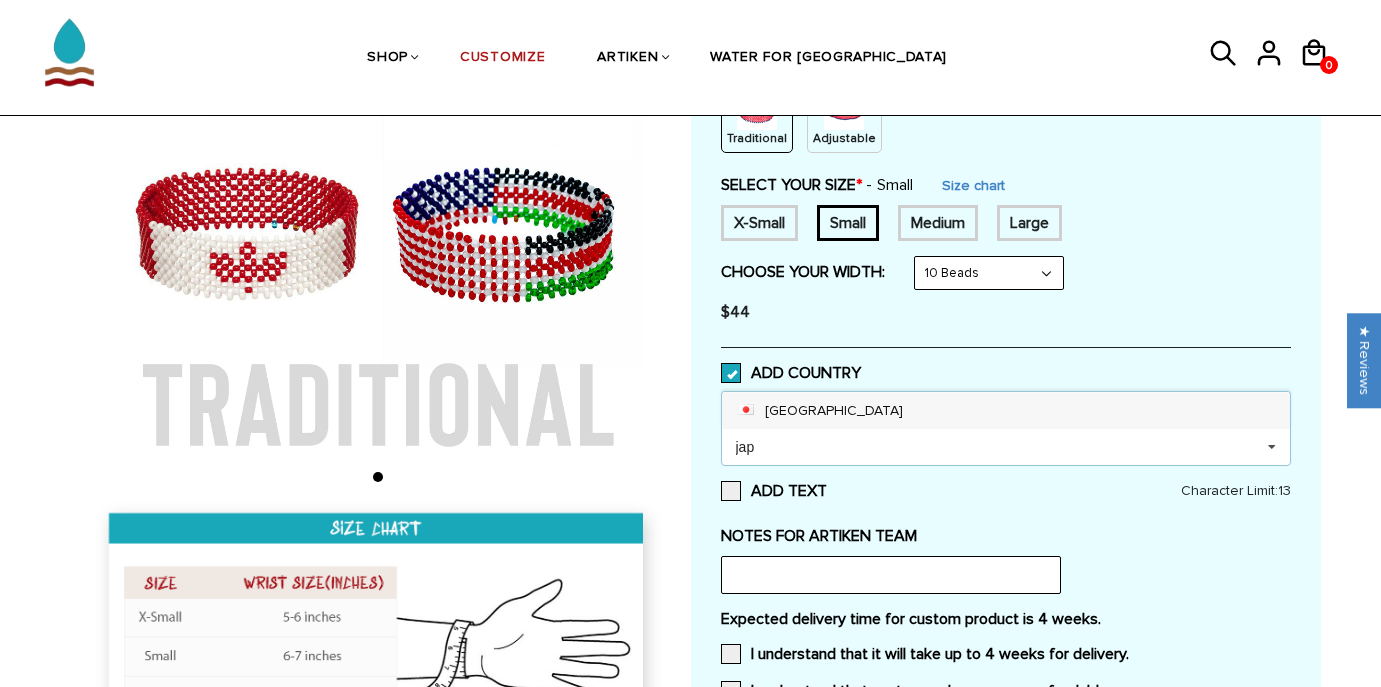 type on "jap" 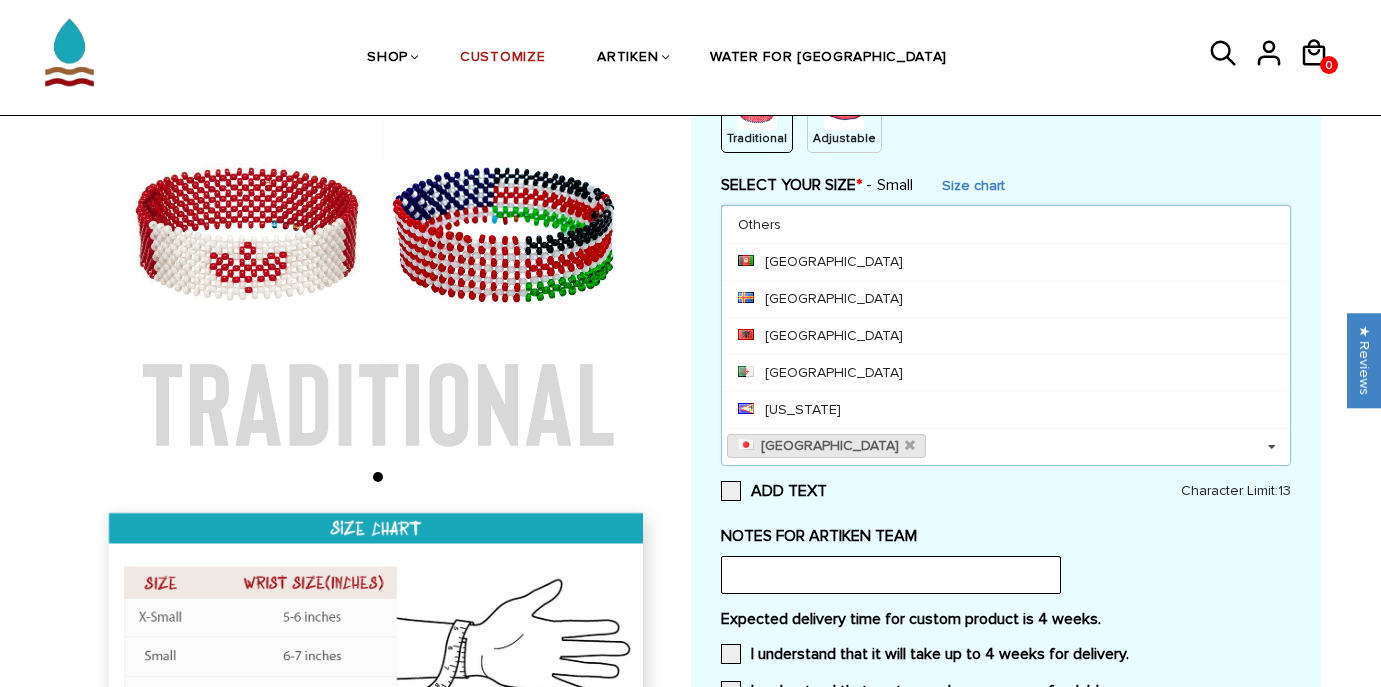 click on "NOTES FOR ARTIKEN TEAM" at bounding box center (1006, 560) 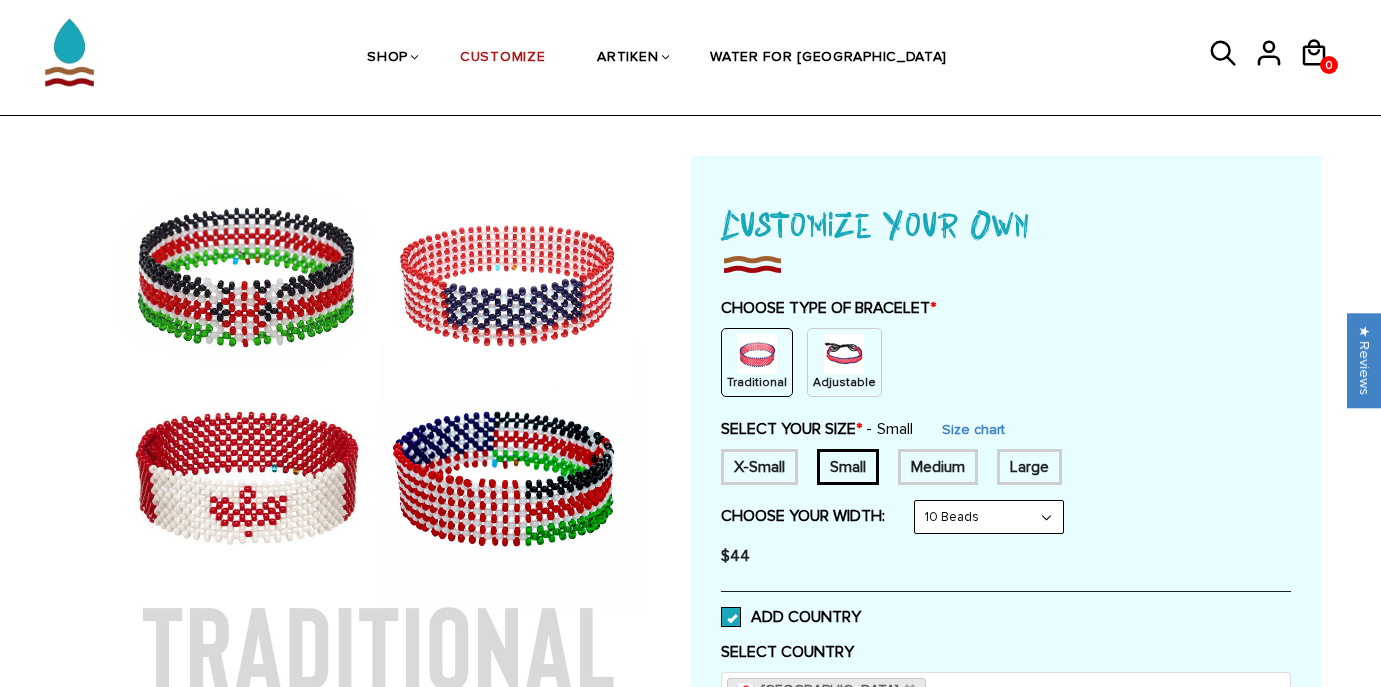 scroll, scrollTop: 55, scrollLeft: 0, axis: vertical 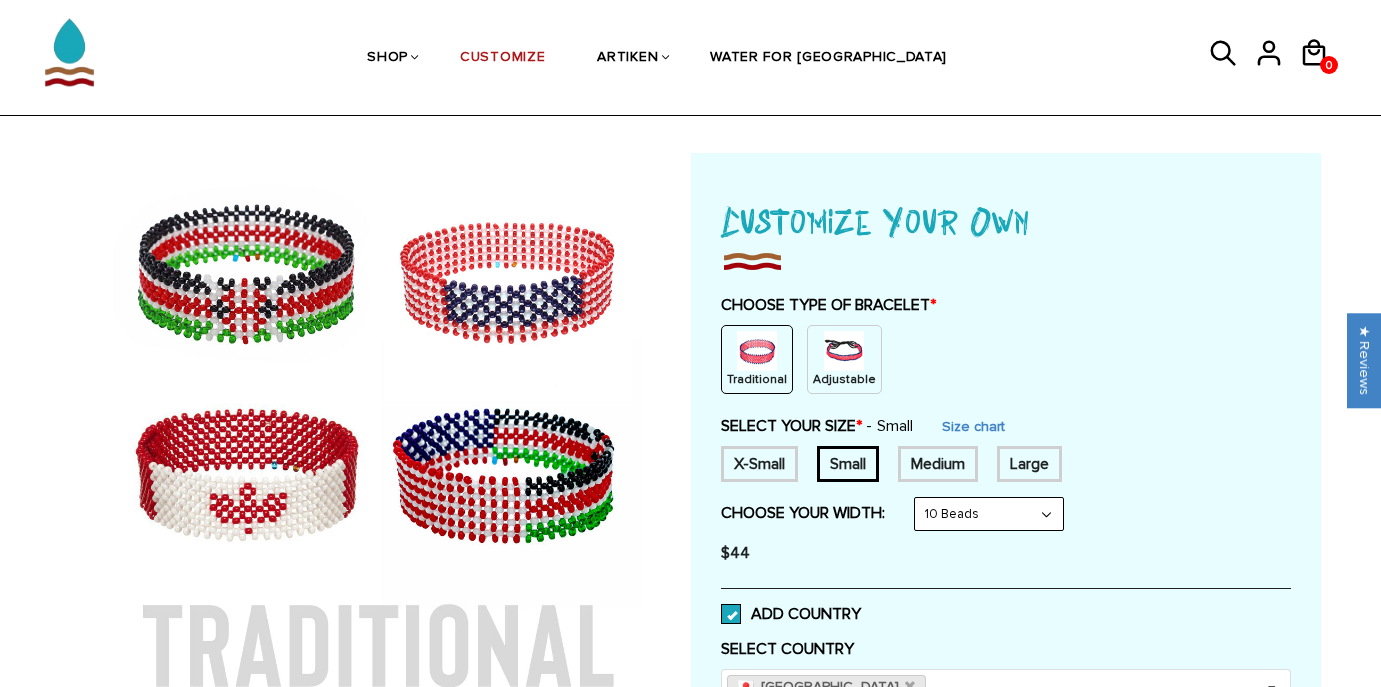 click at bounding box center (844, 351) 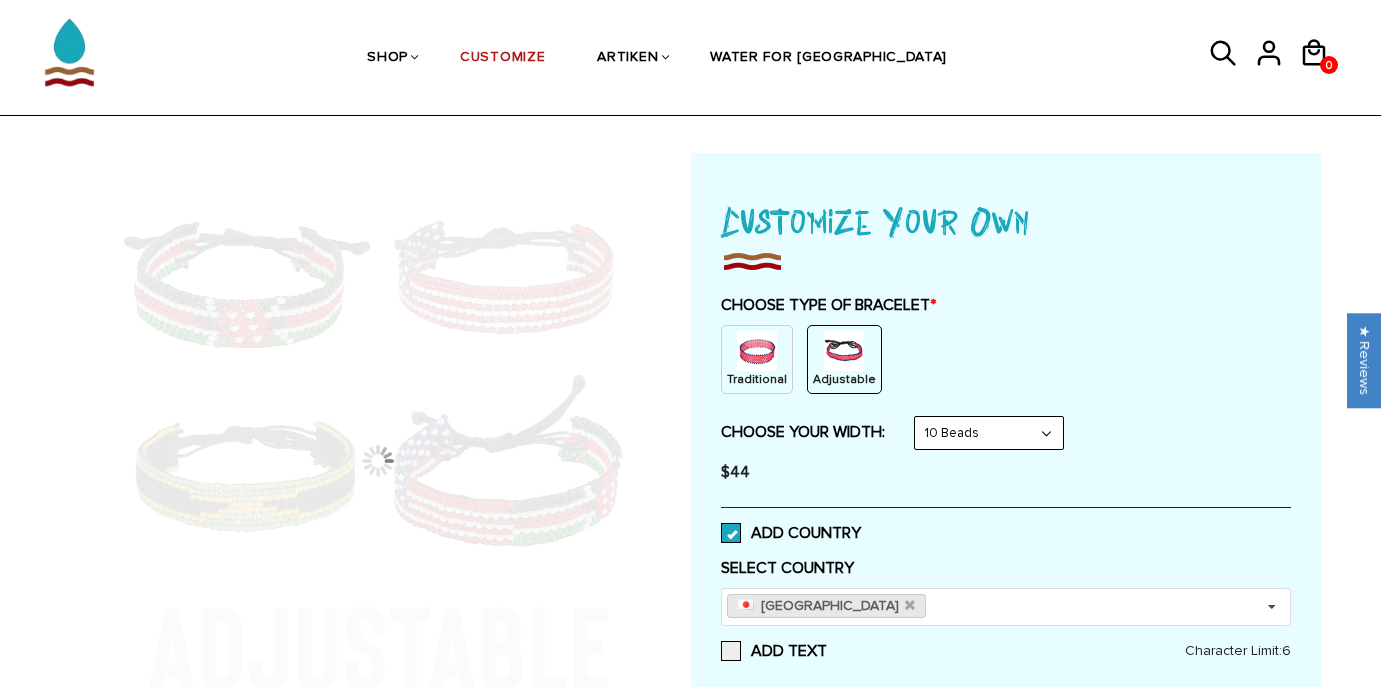 click at bounding box center (757, 351) 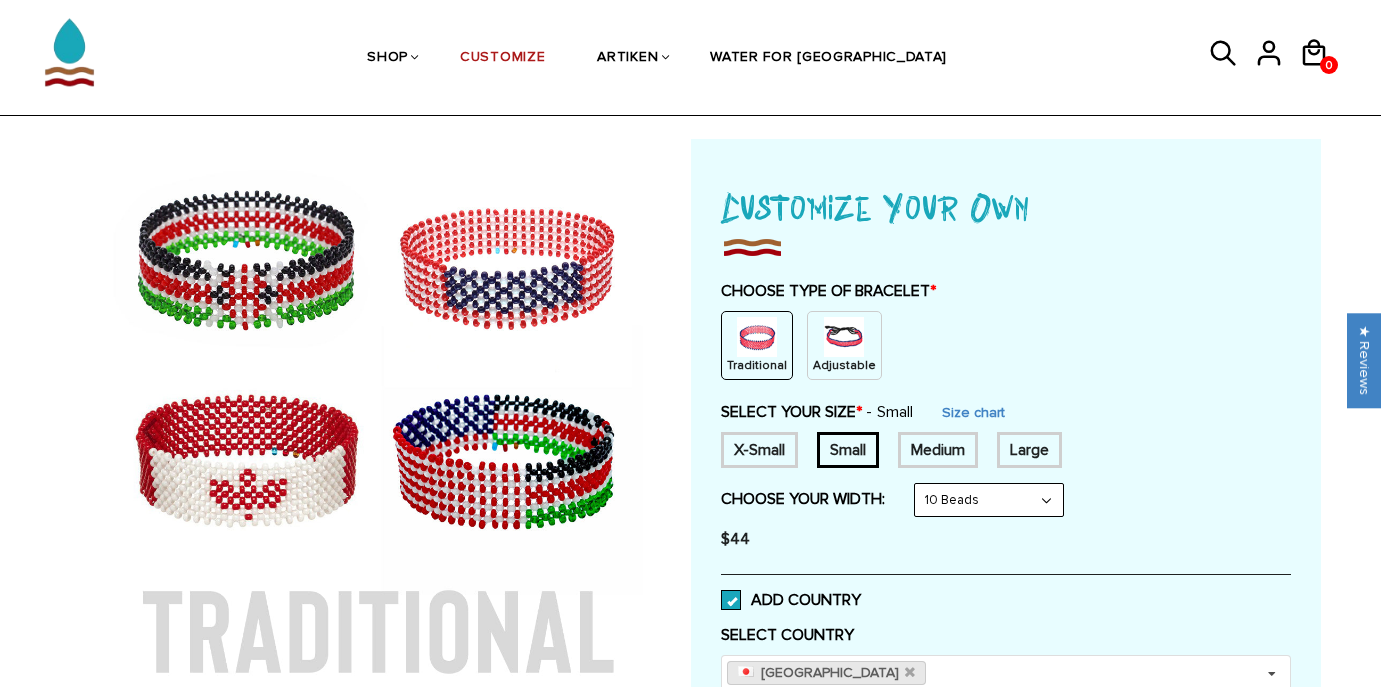 scroll, scrollTop: 86, scrollLeft: 0, axis: vertical 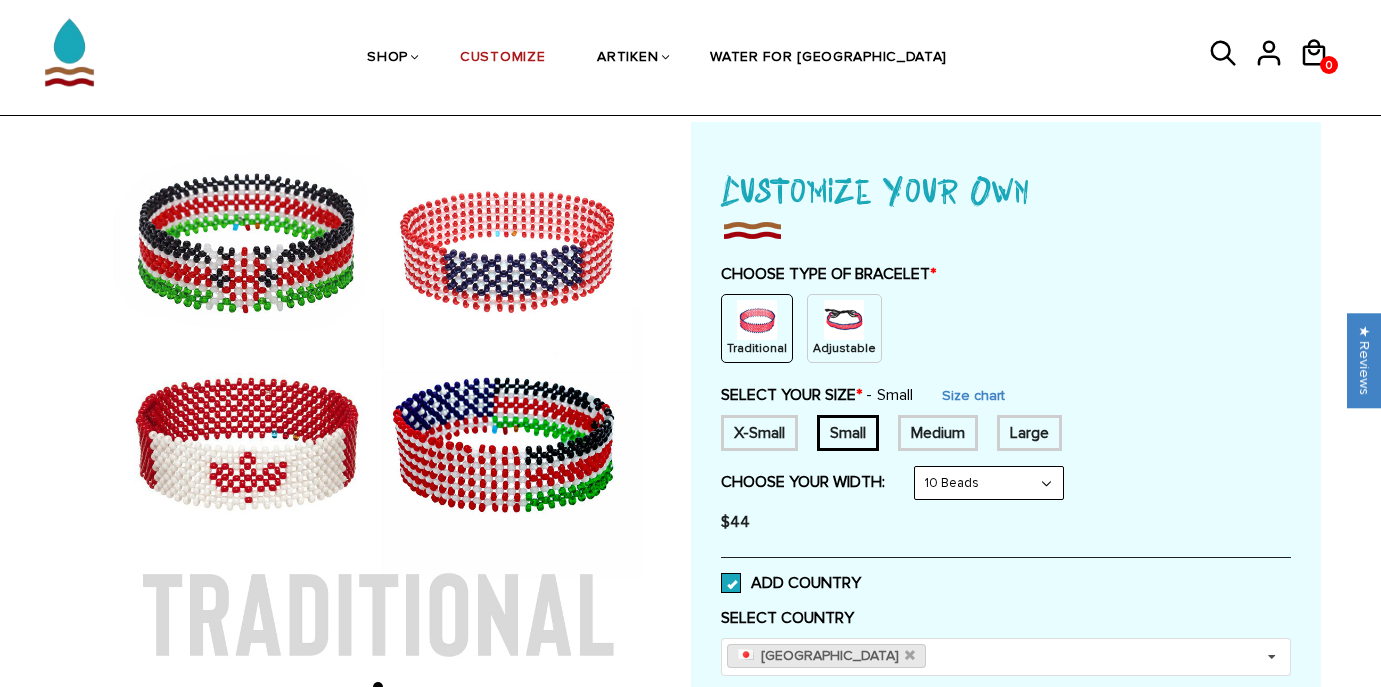 click on "8 Beads
6 Beads
10 Beads" at bounding box center (989, 483) 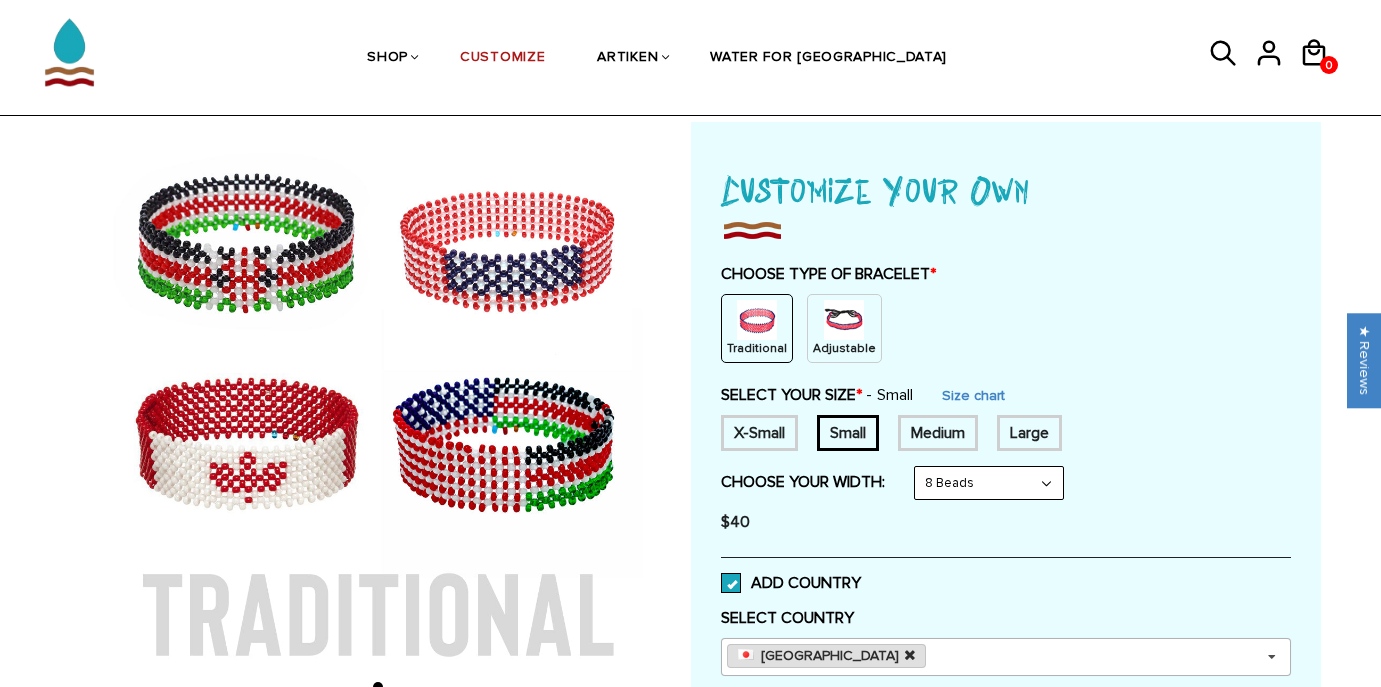 click at bounding box center (910, 655) 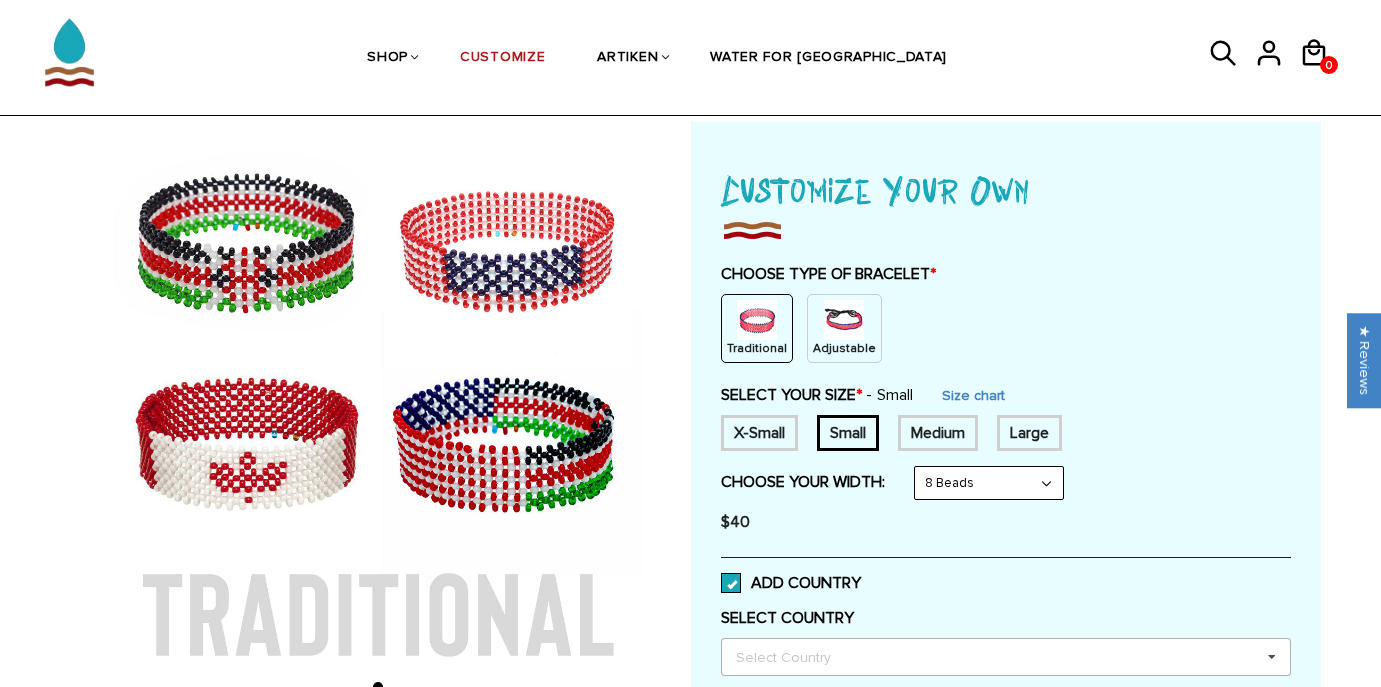 click at bounding box center (731, 583) 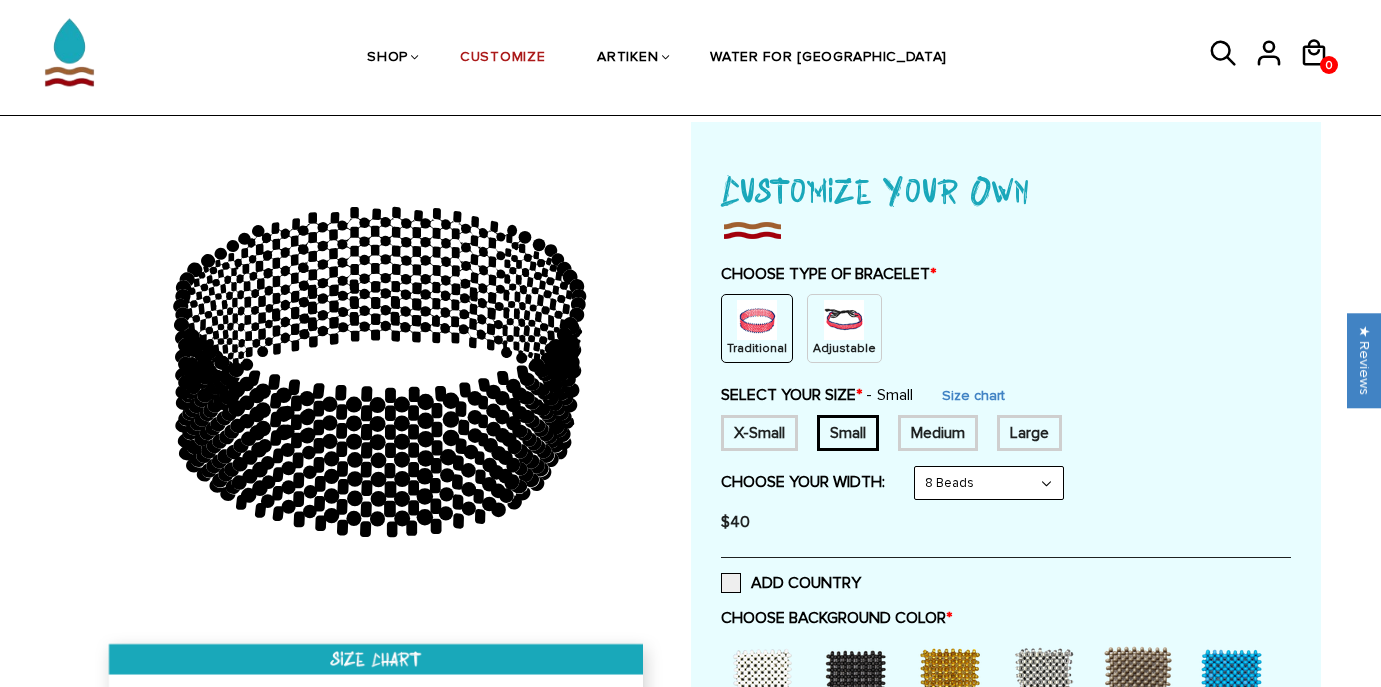 drag, startPoint x: 411, startPoint y: 464, endPoint x: 411, endPoint y: 369, distance: 95 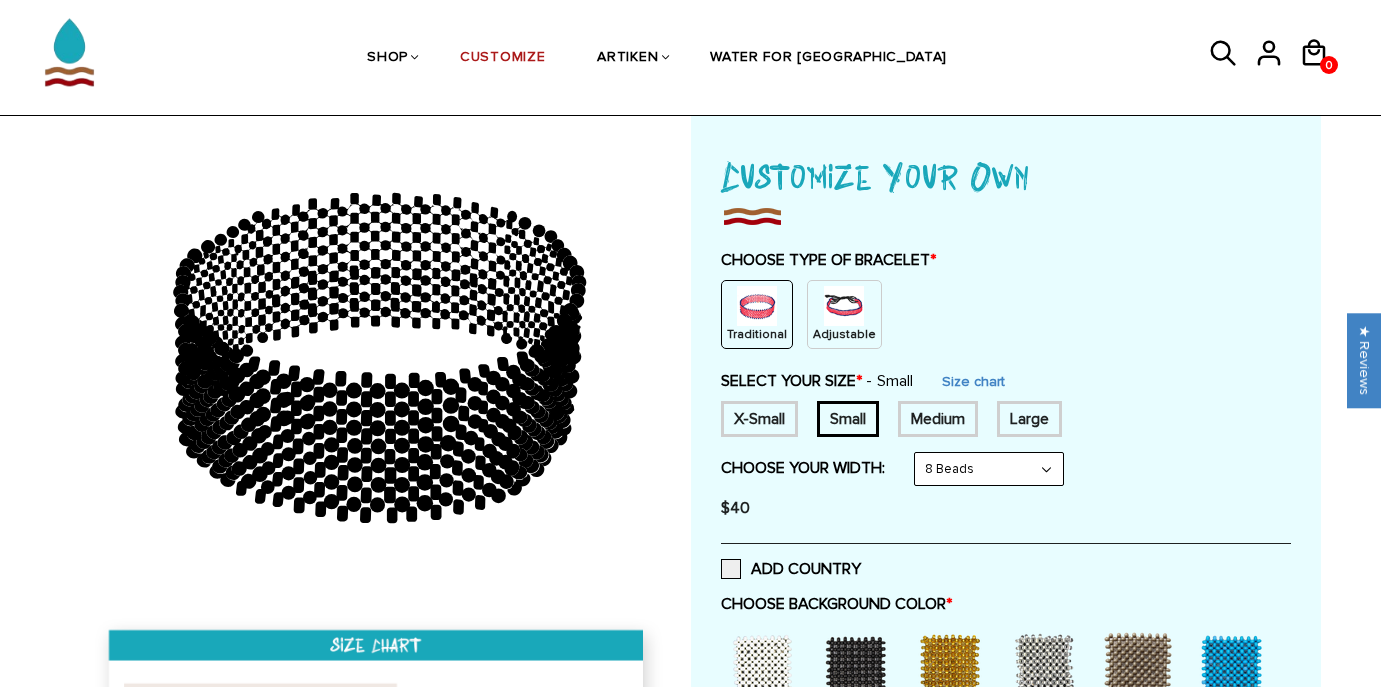 scroll, scrollTop: 96, scrollLeft: 0, axis: vertical 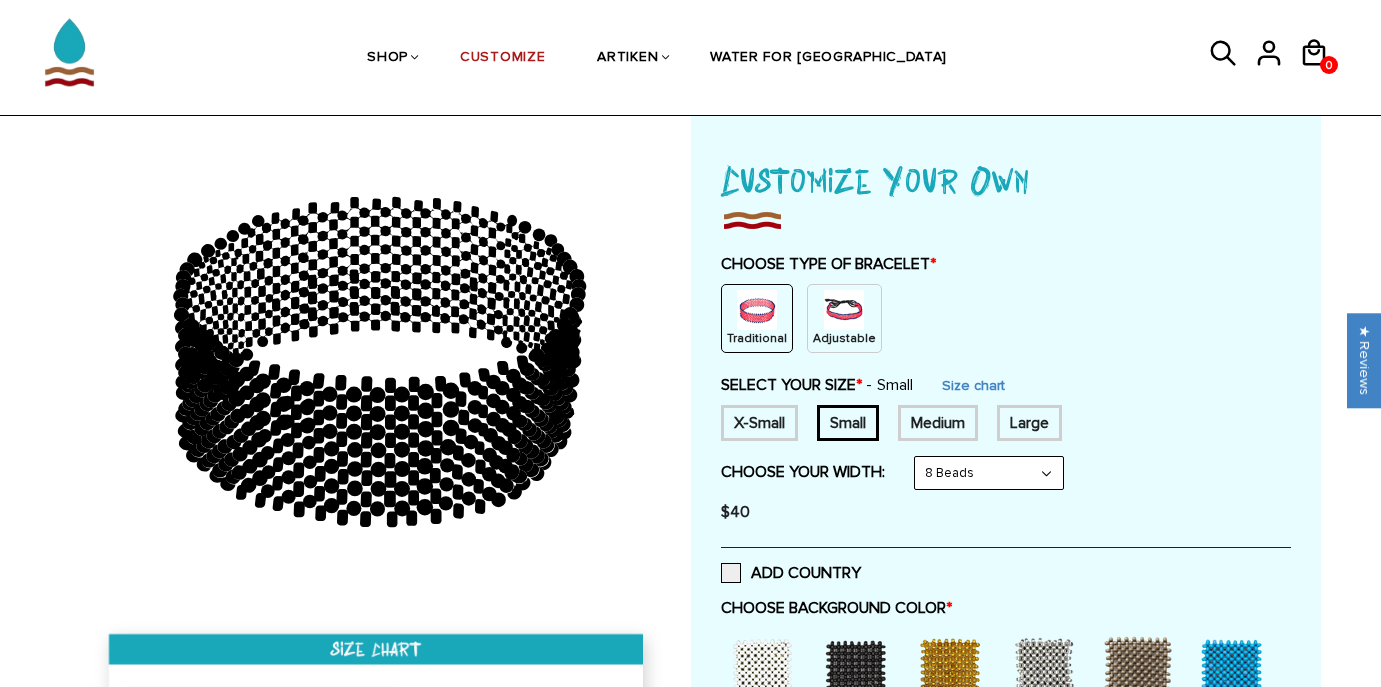 click on "8 Beads
6 Beads
10 Beads" at bounding box center (989, 473) 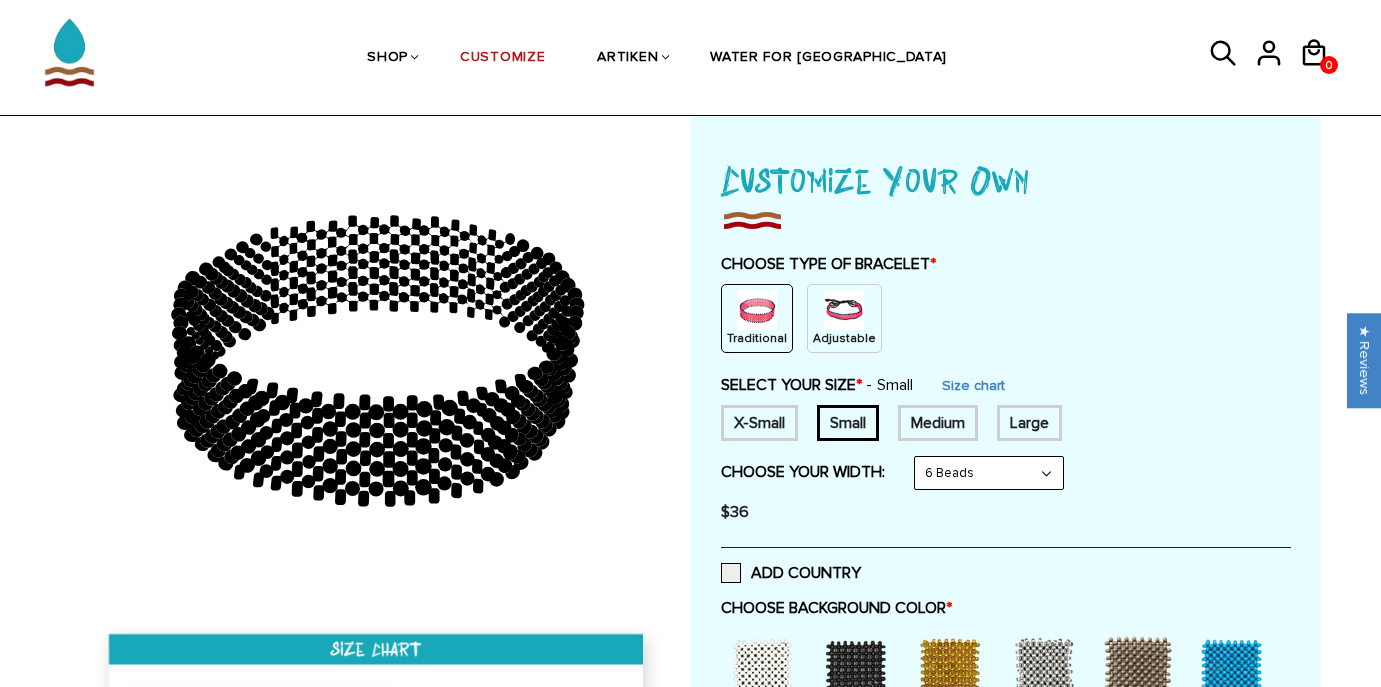click on "6 Beads
8 Beads
6 Beads
10 Beads" at bounding box center (989, 473) 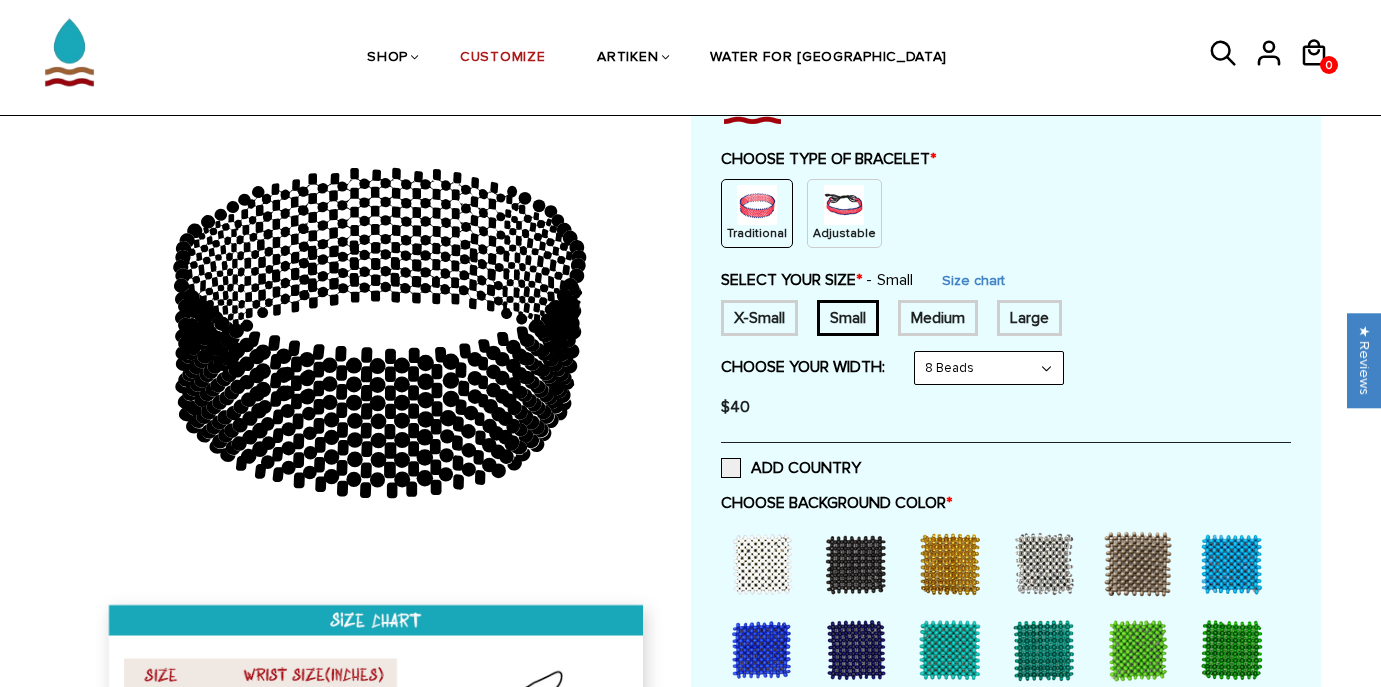 scroll, scrollTop: 234, scrollLeft: 0, axis: vertical 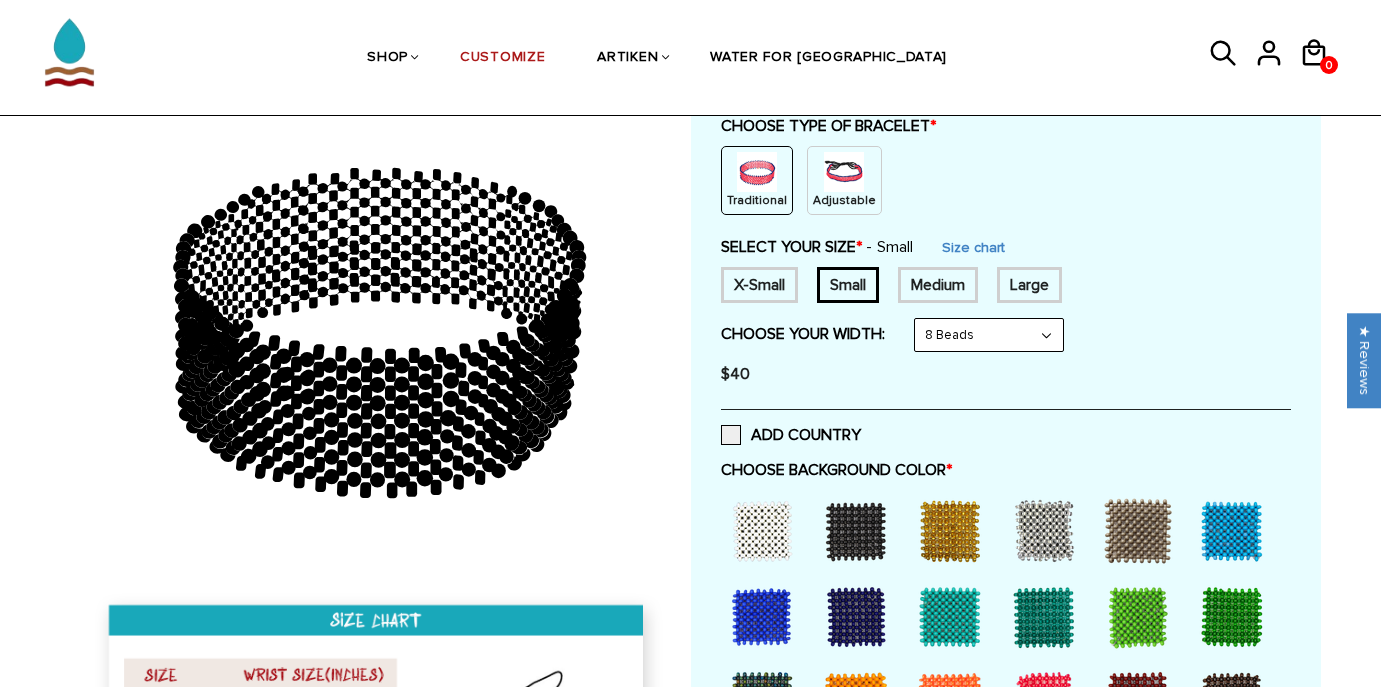 click at bounding box center (856, 531) 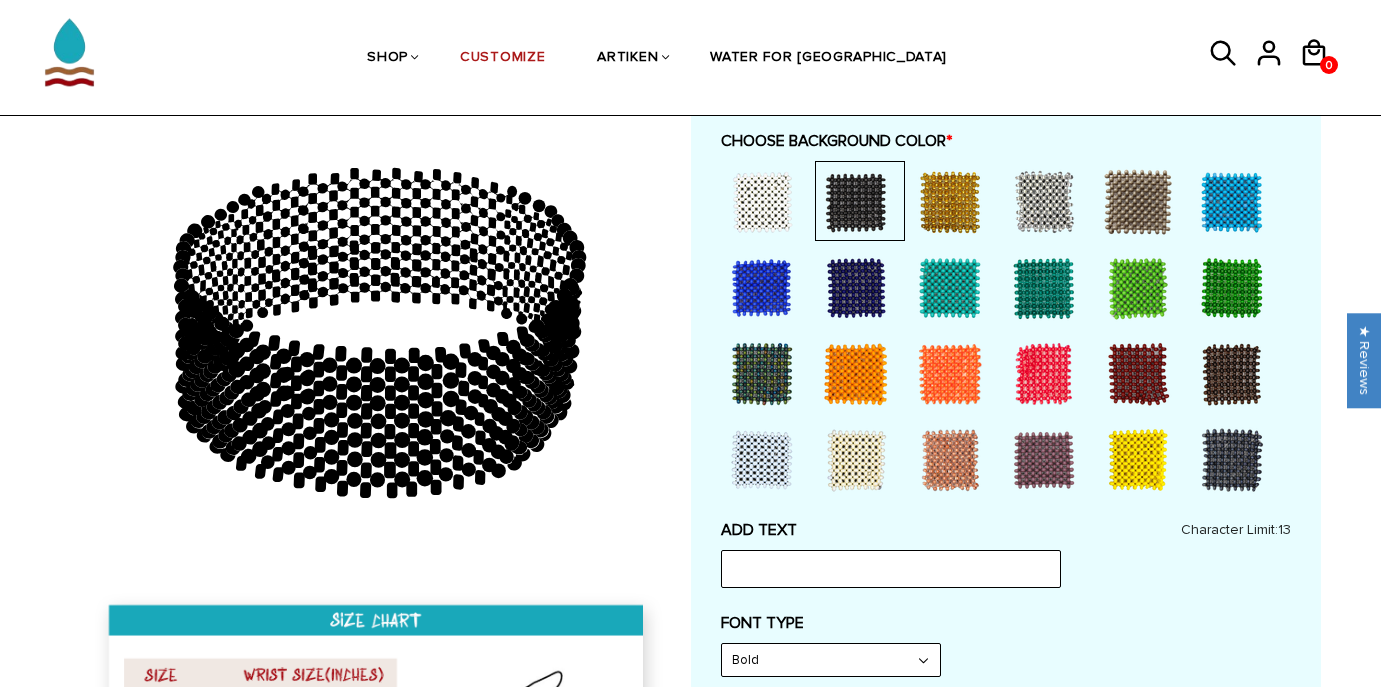 scroll, scrollTop: 576, scrollLeft: 0, axis: vertical 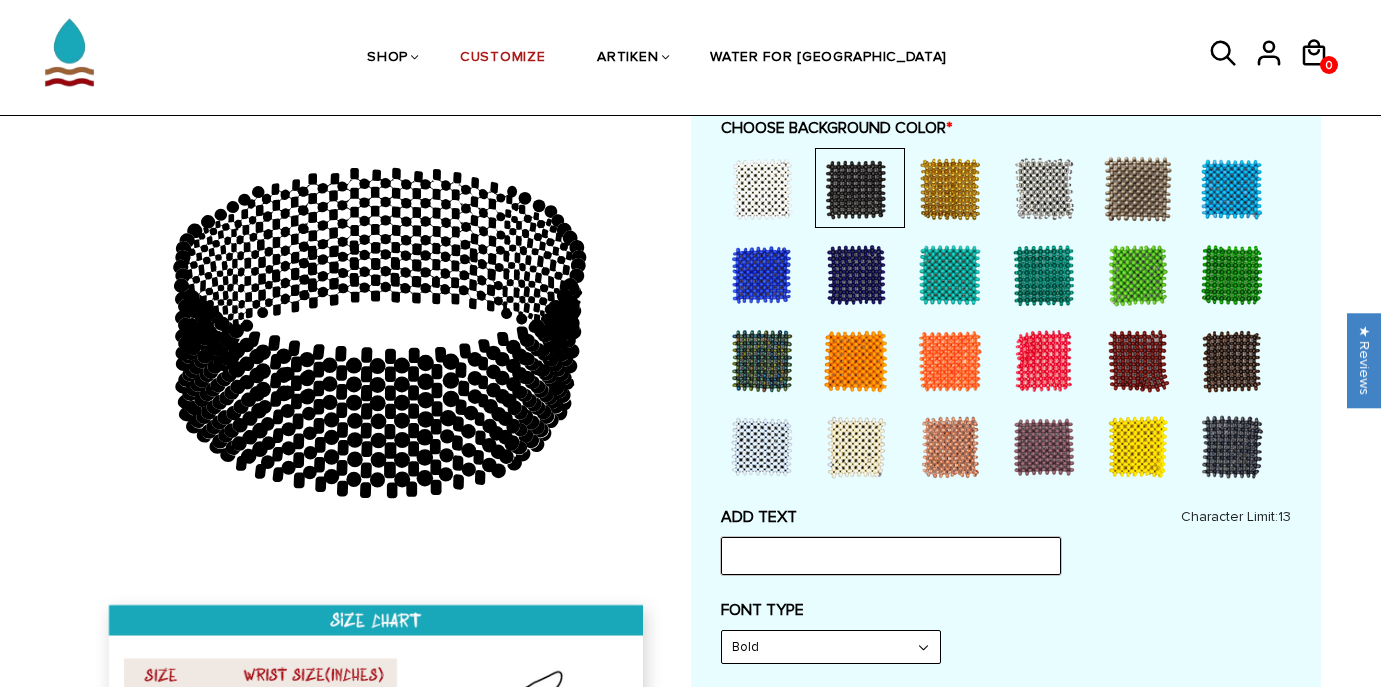 click at bounding box center [891, 556] 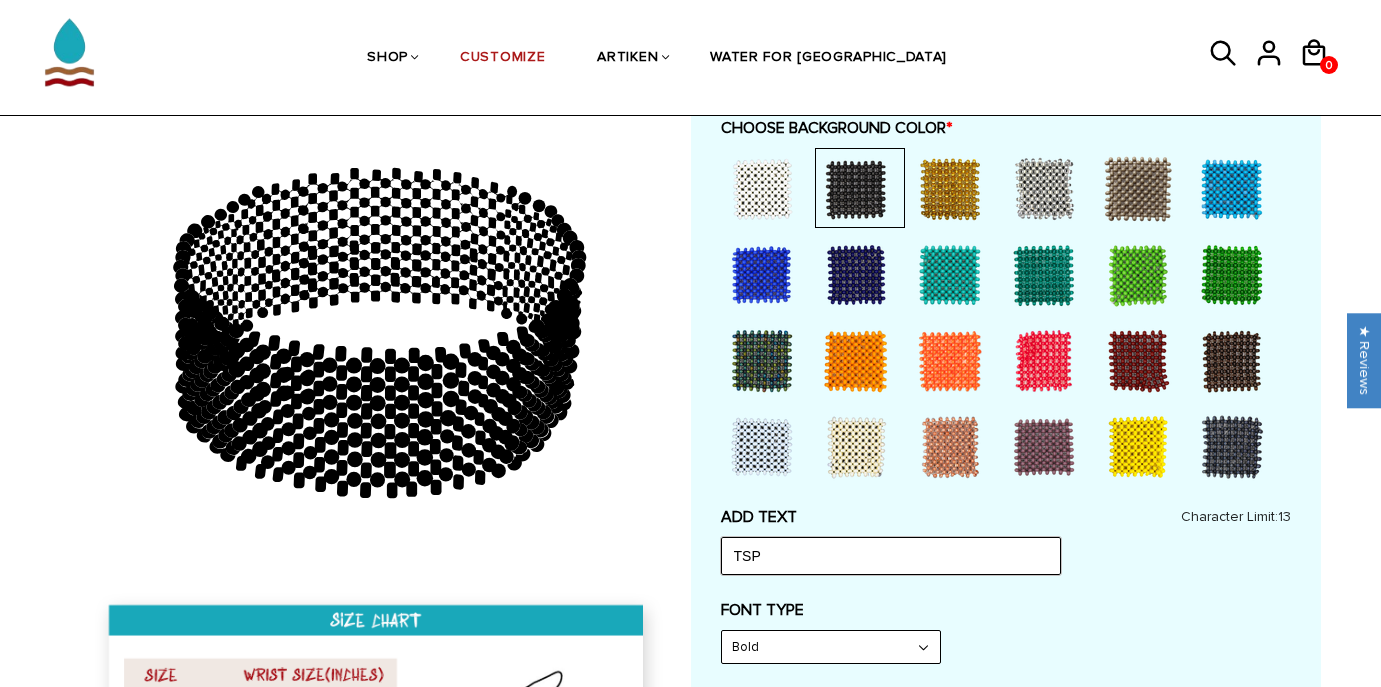 type on "TSP" 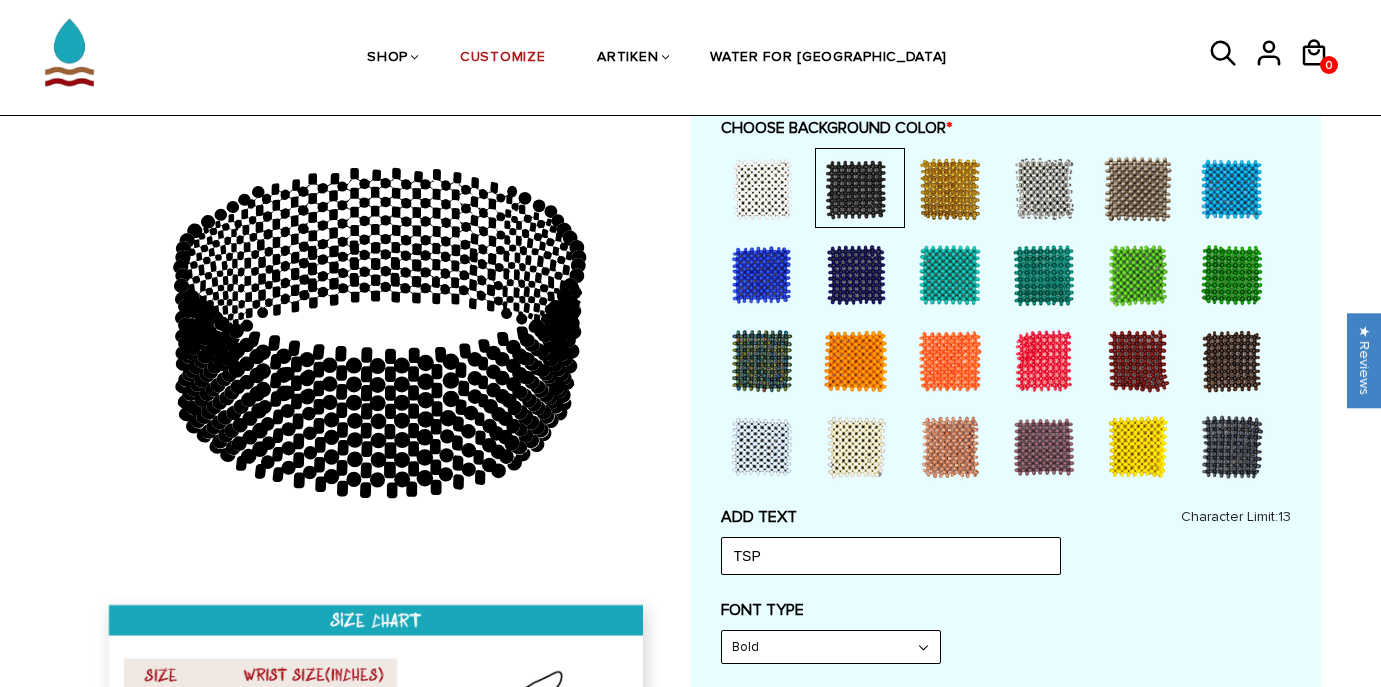 click on "ADD TEXT
TSP
Character Limit:  13
FONT TYPE
Bold
Bold
FONT TYPE
Narrow
Narrow
Bold
CHOOSE TEXT COLOR" at bounding box center [1006, 824] 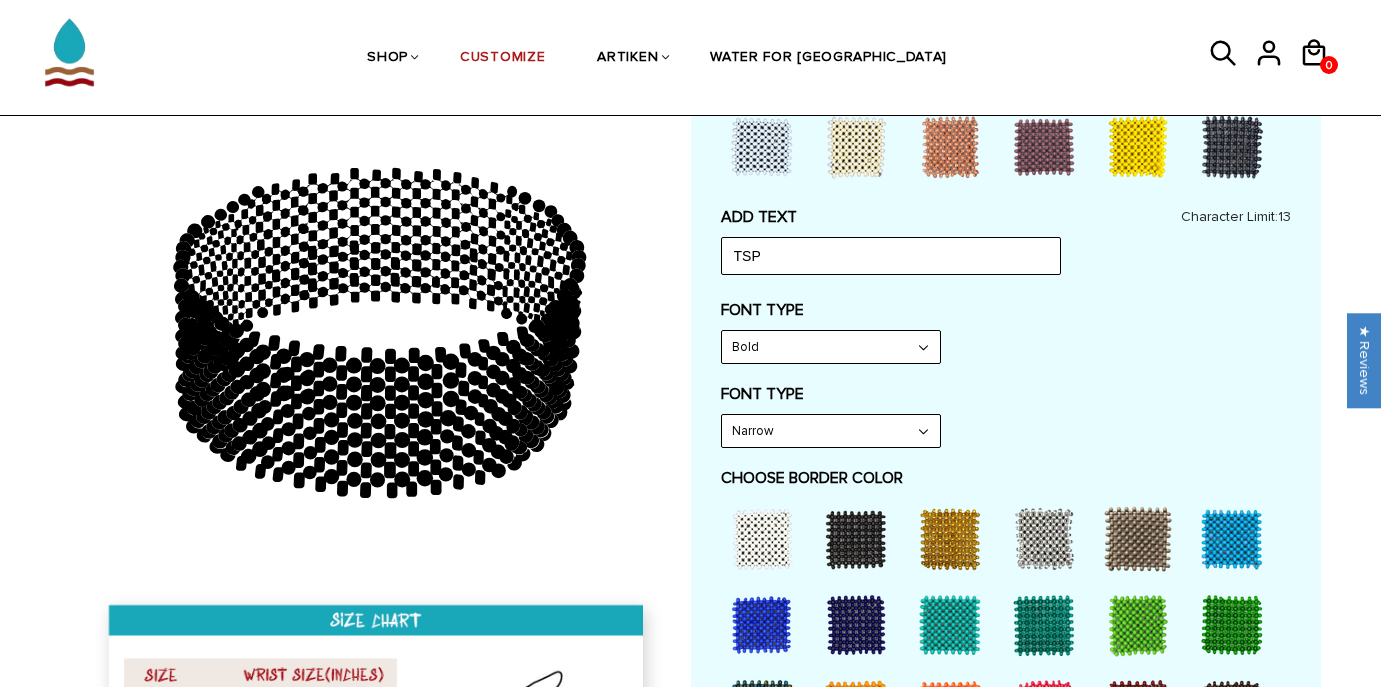 scroll, scrollTop: 882, scrollLeft: 0, axis: vertical 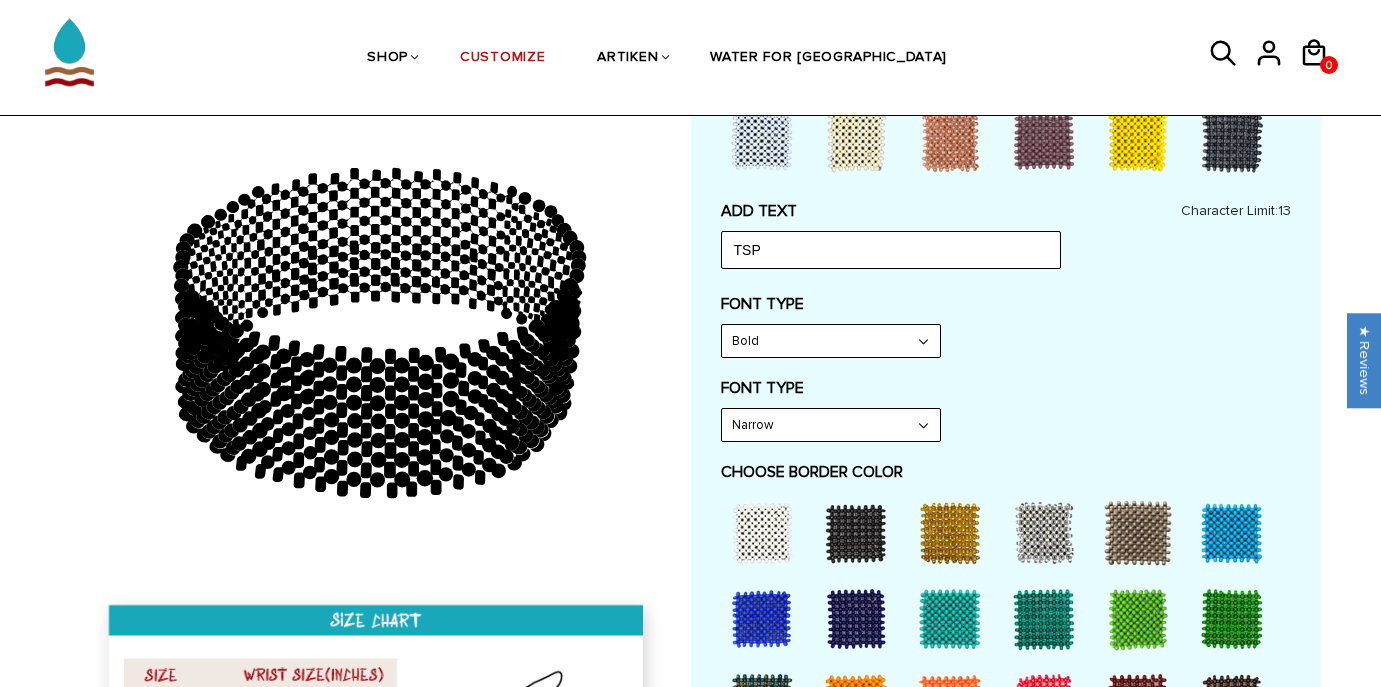 click at bounding box center (762, 533) 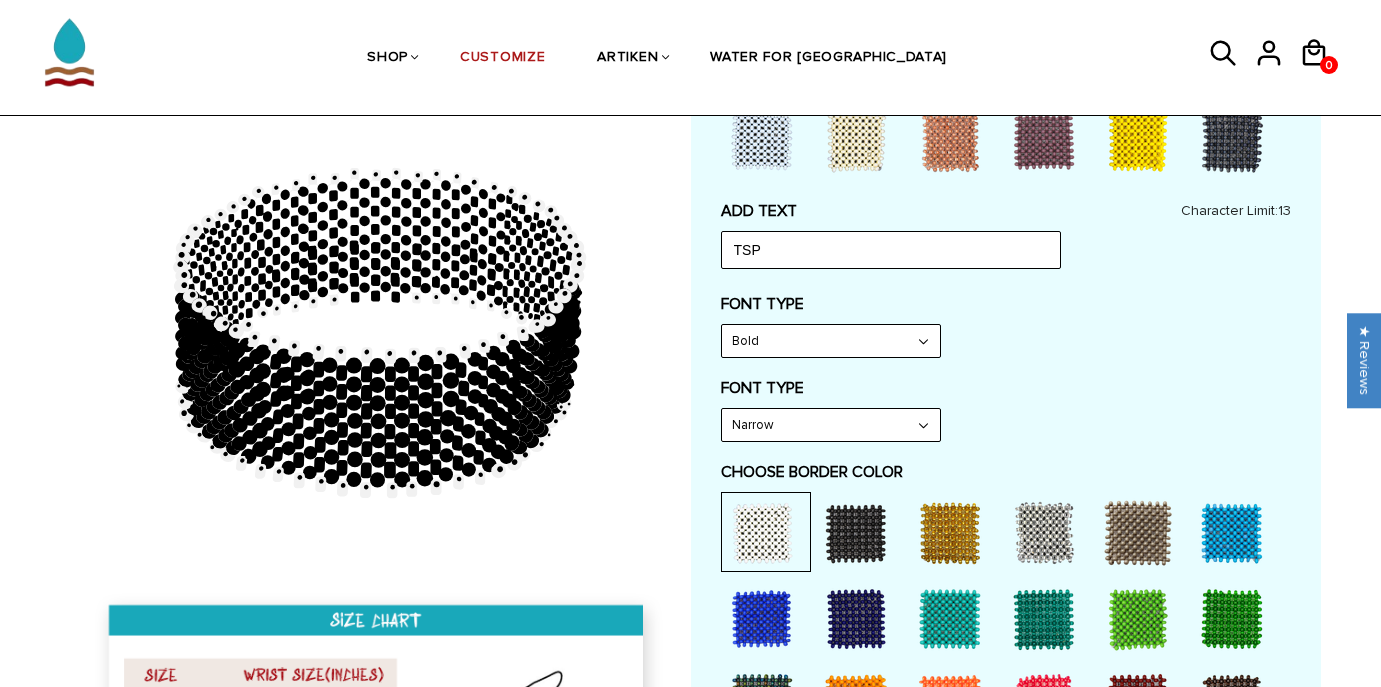 click at bounding box center (856, 533) 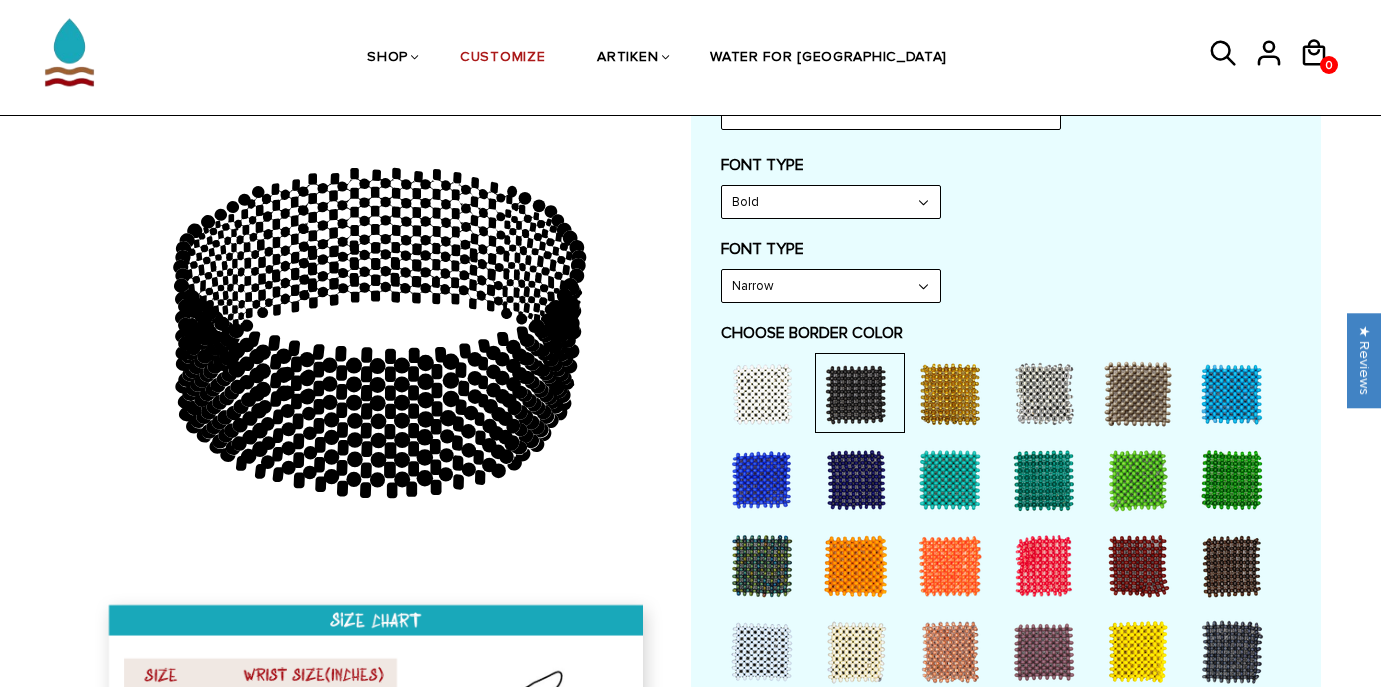 scroll, scrollTop: 600, scrollLeft: 0, axis: vertical 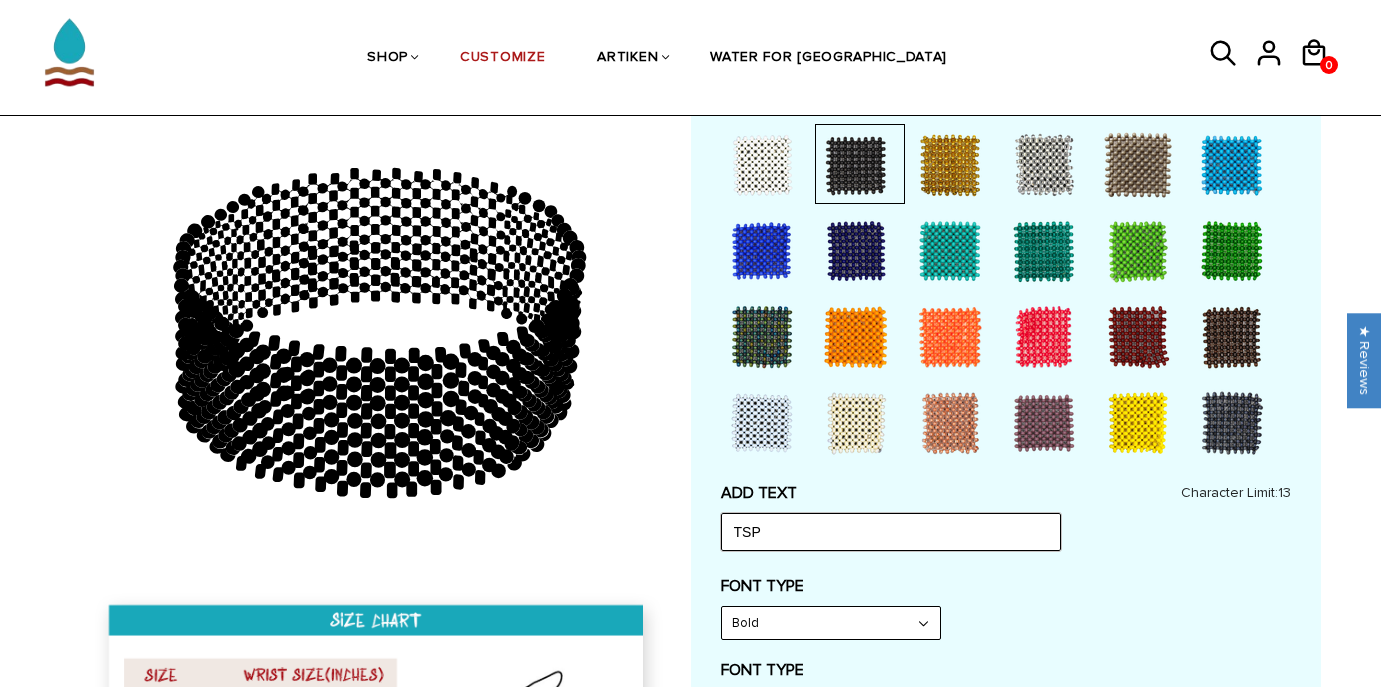 click on "TSP" at bounding box center (891, 532) 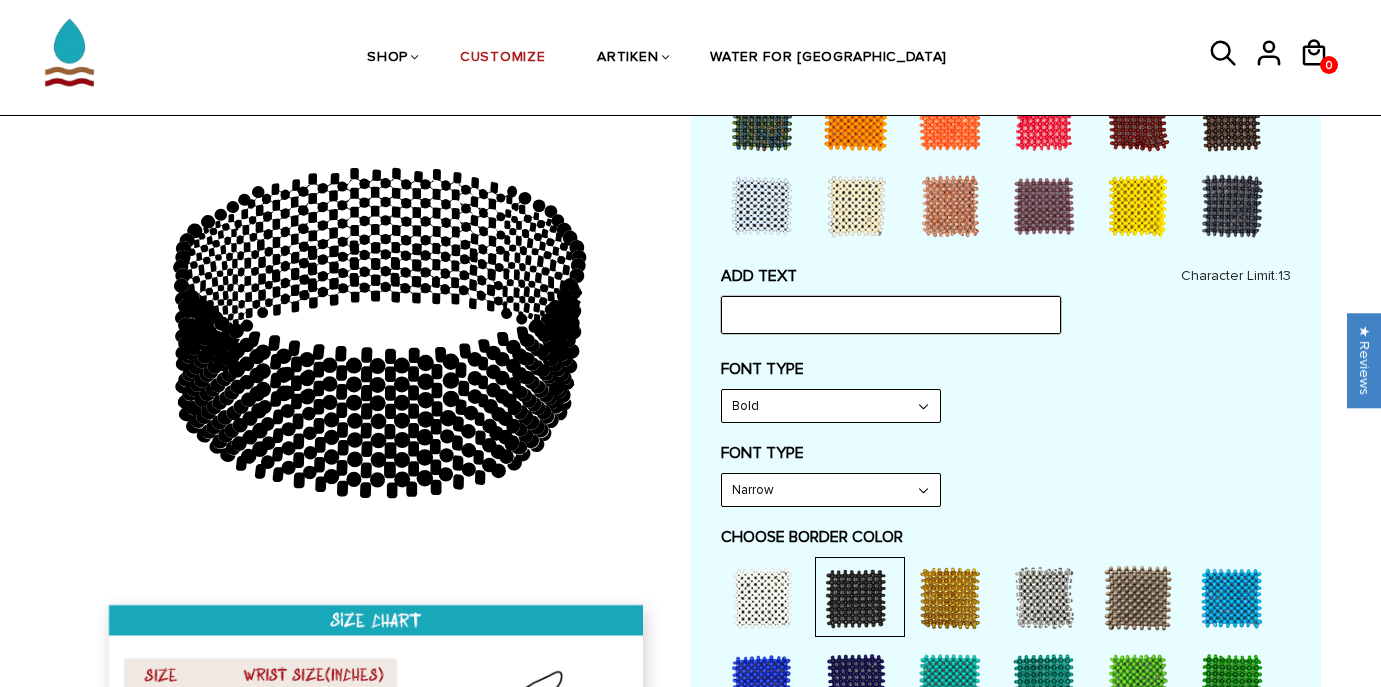 scroll, scrollTop: 824, scrollLeft: 0, axis: vertical 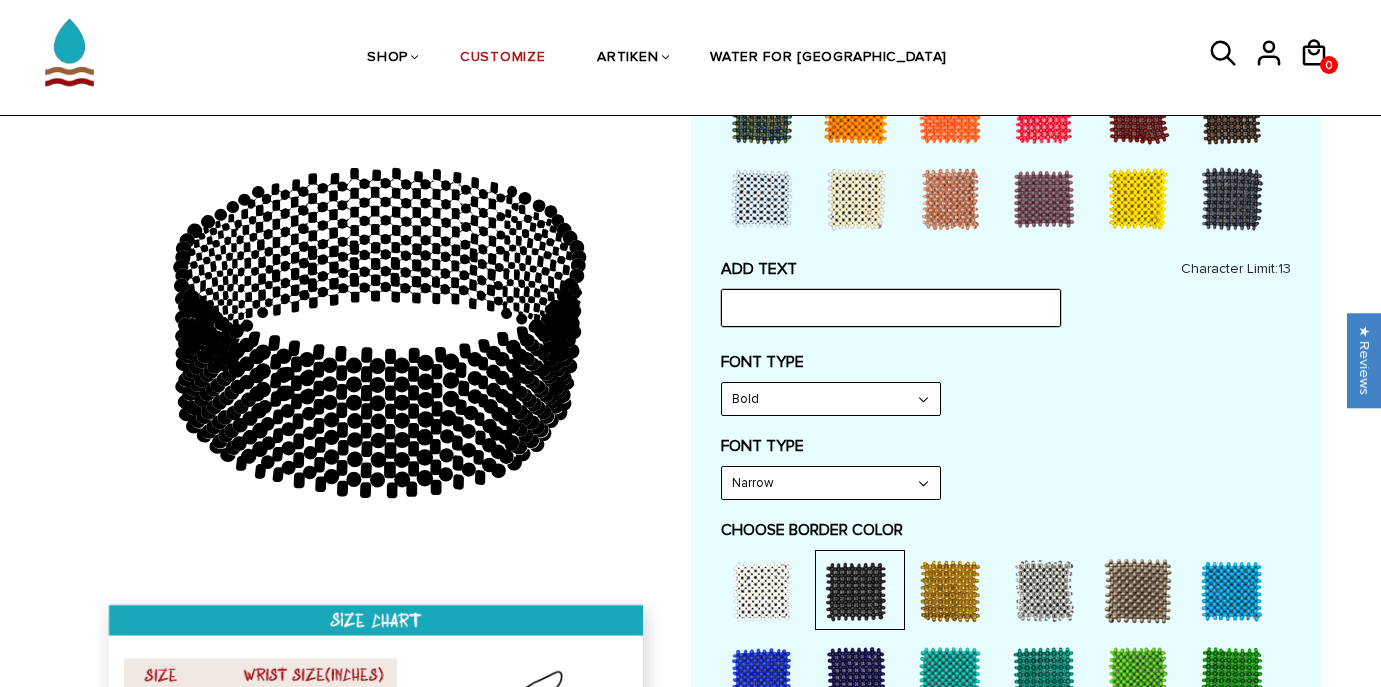 type 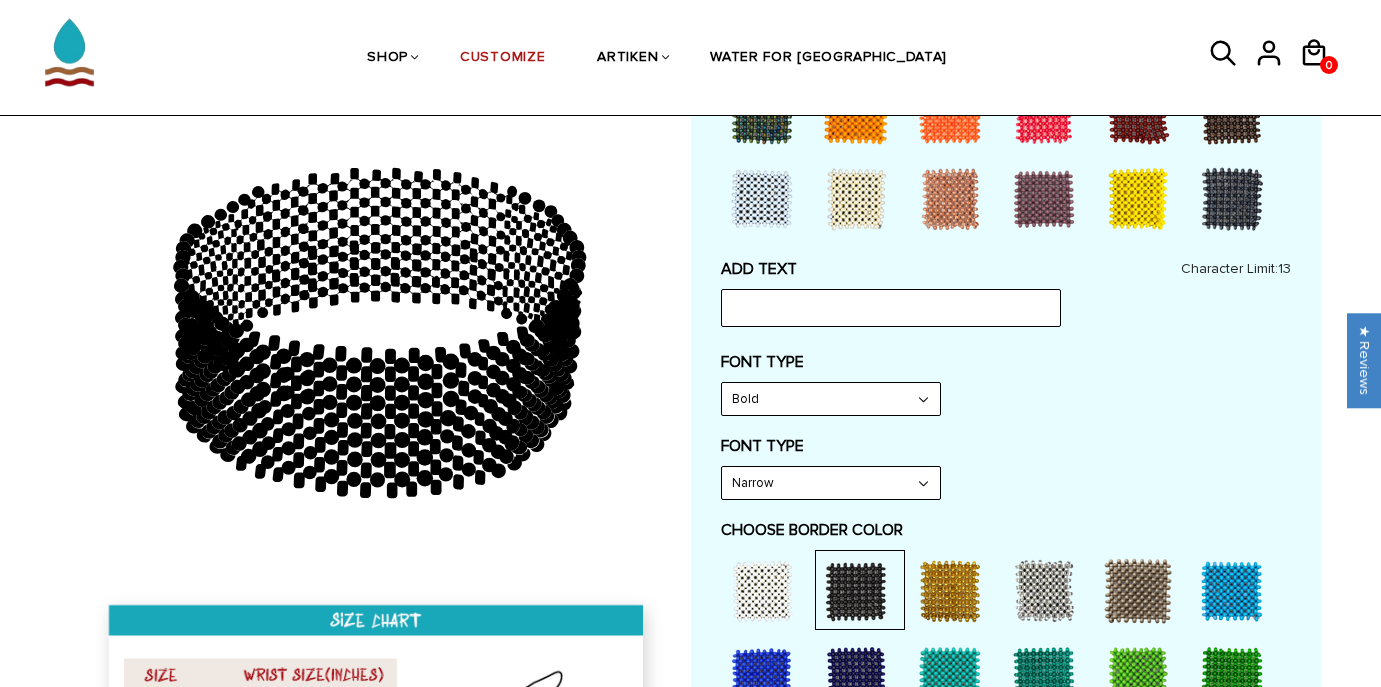 click on "Bold
Bold" at bounding box center [831, 399] 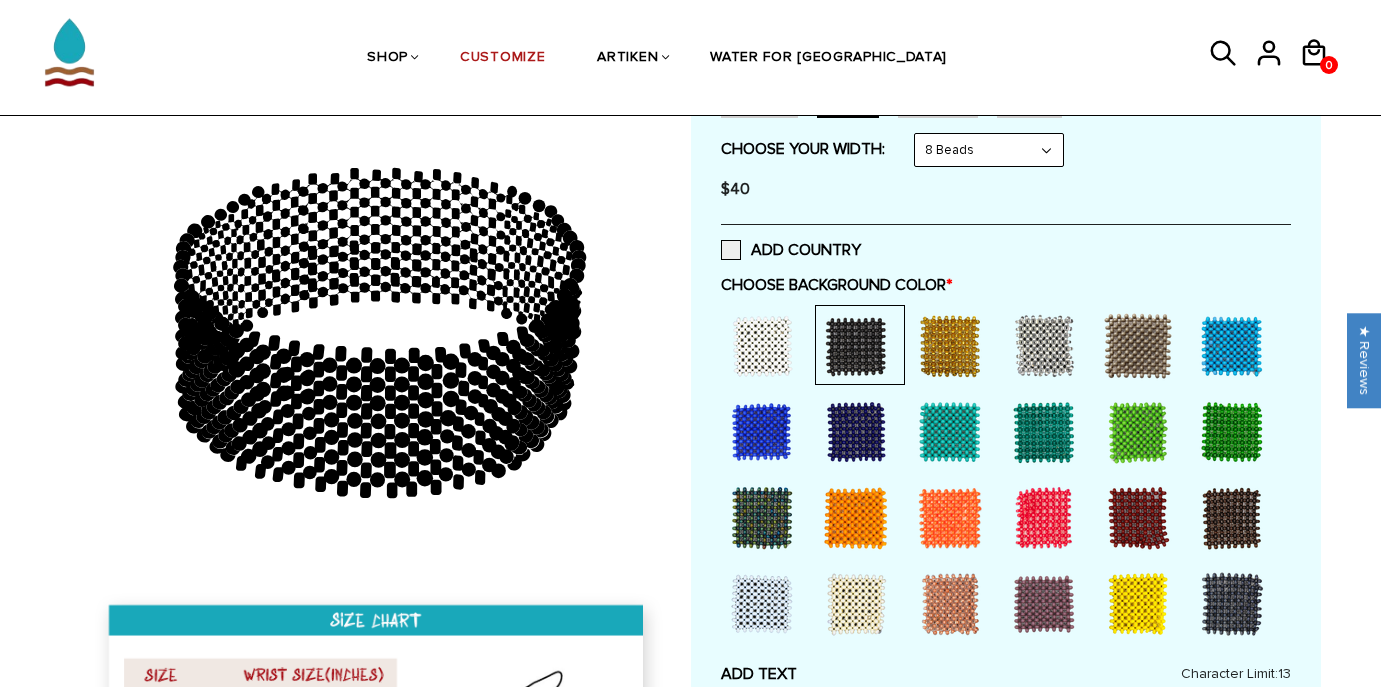 scroll, scrollTop: 390, scrollLeft: 0, axis: vertical 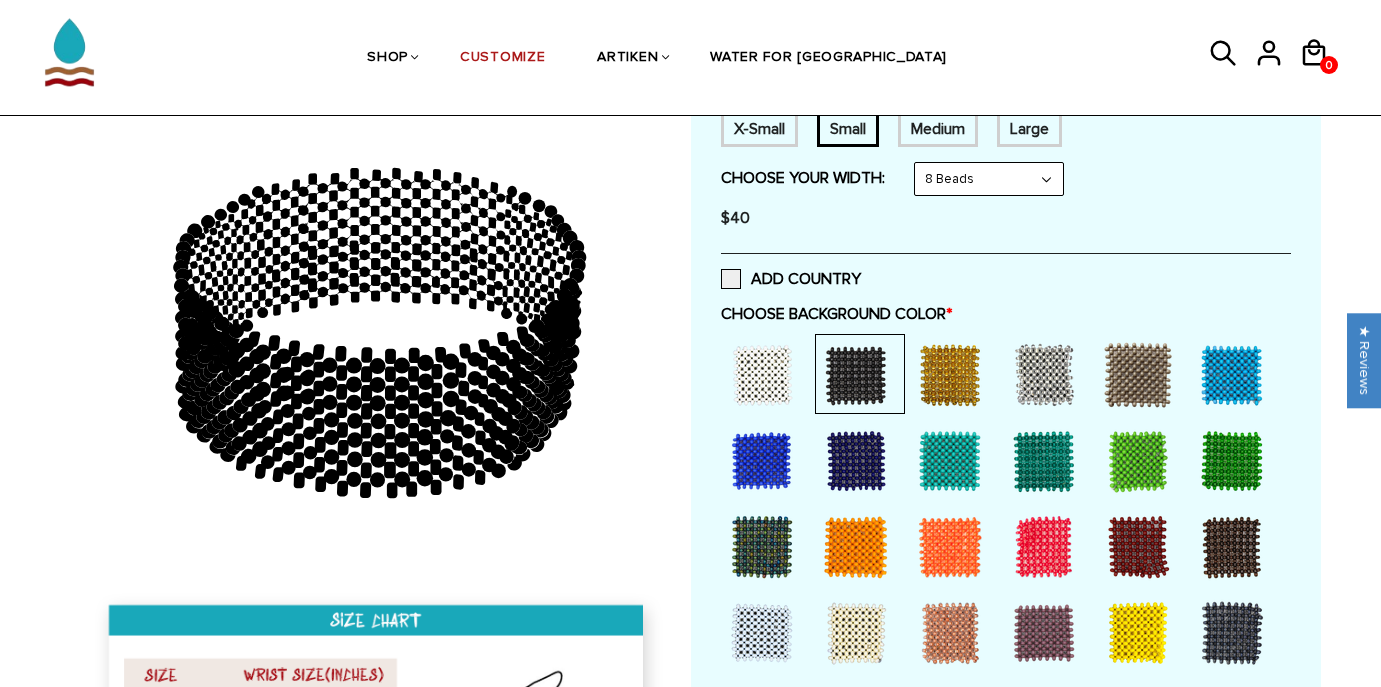 click on "8 Beads
6 Beads
10 Beads" at bounding box center (989, 179) 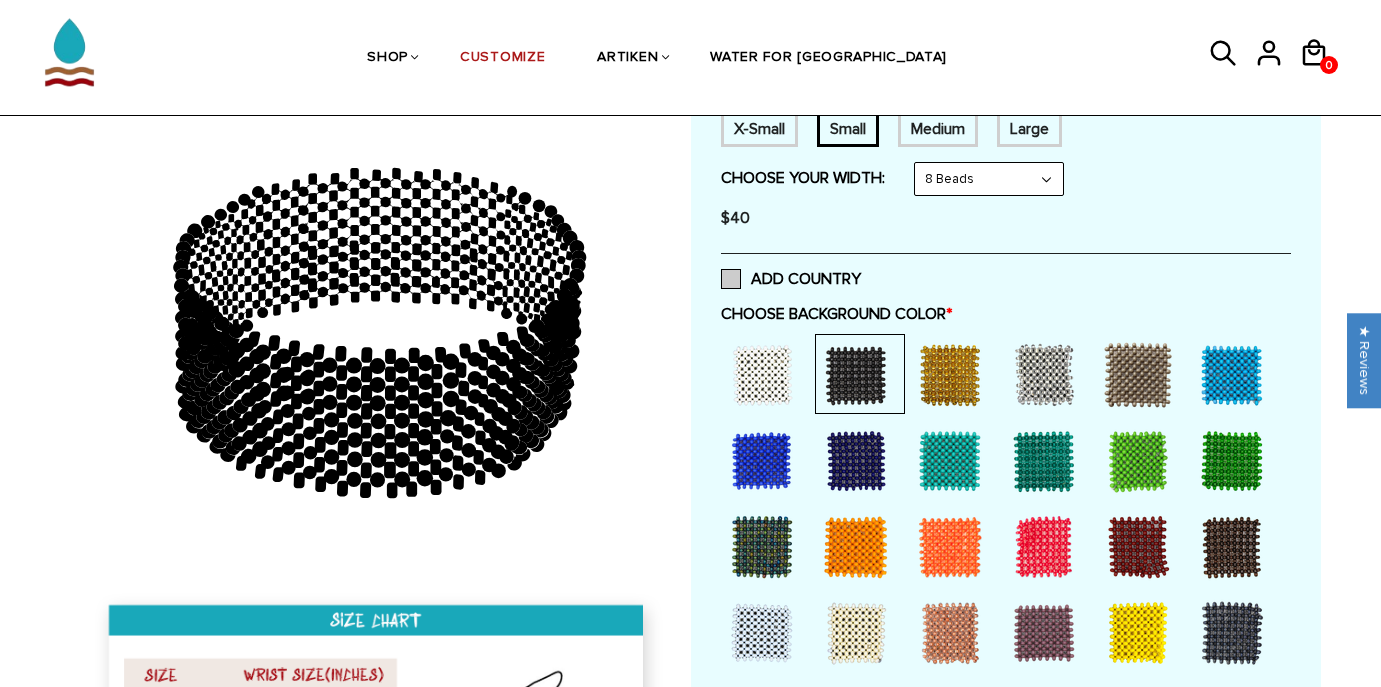 click at bounding box center (731, 279) 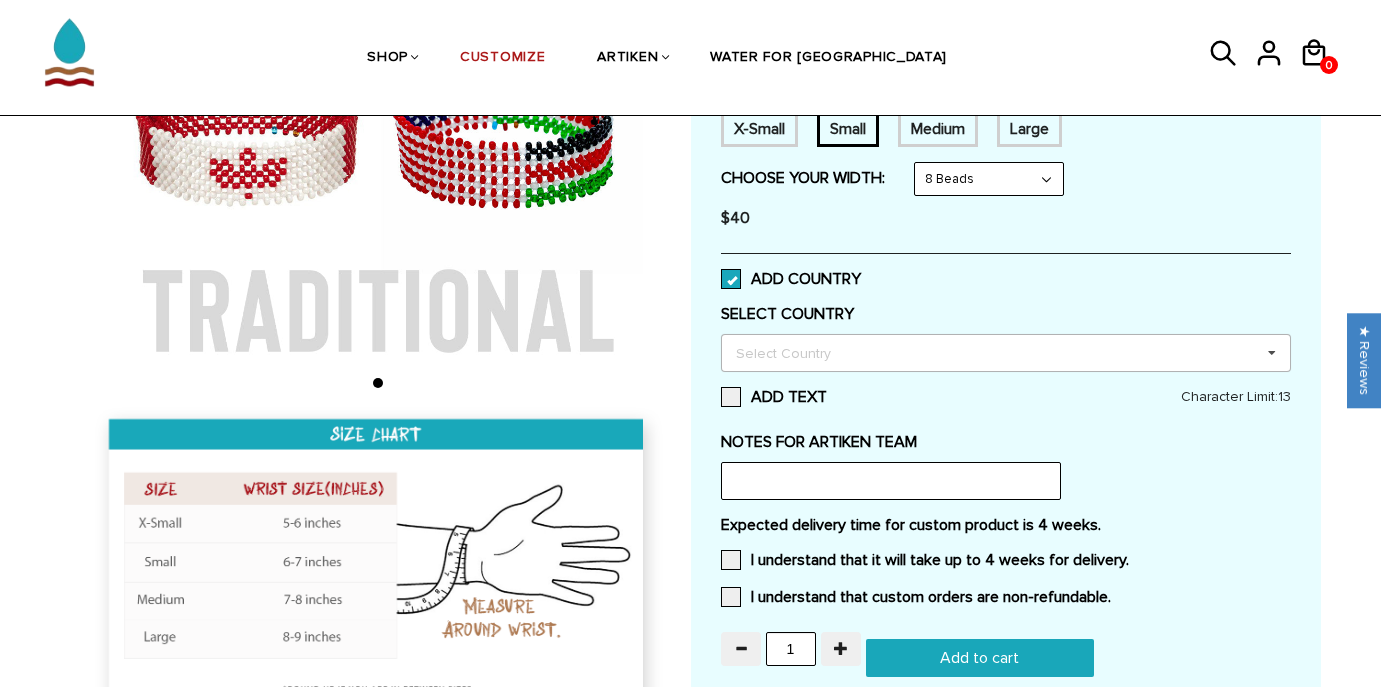 click on "Select Country
Others
[GEOGRAPHIC_DATA]
[GEOGRAPHIC_DATA]
[GEOGRAPHIC_DATA]
[GEOGRAPHIC_DATA]
[US_STATE]
[GEOGRAPHIC_DATA]
[GEOGRAPHIC_DATA]
[GEOGRAPHIC_DATA]
[GEOGRAPHIC_DATA]
[GEOGRAPHIC_DATA]
[GEOGRAPHIC_DATA]
[GEOGRAPHIC_DATA]
[GEOGRAPHIC_DATA]
[GEOGRAPHIC_DATA]
[GEOGRAPHIC_DATA]
[GEOGRAPHIC_DATA]
[GEOGRAPHIC_DATA]
[GEOGRAPHIC_DATA]
[GEOGRAPHIC_DATA]
[GEOGRAPHIC_DATA]
[GEOGRAPHIC_DATA]
[GEOGRAPHIC_DATA]
[GEOGRAPHIC_DATA]
[GEOGRAPHIC_DATA]
[GEOGRAPHIC_DATA]
[GEOGRAPHIC_DATA]
[GEOGRAPHIC_DATA]
[GEOGRAPHIC_DATA]
[GEOGRAPHIC_DATA]
[GEOGRAPHIC_DATA]
[GEOGRAPHIC_DATA]
[GEOGRAPHIC_DATA]
[GEOGRAPHIC_DATA]
[GEOGRAPHIC_DATA]
[GEOGRAPHIC_DATA]
[GEOGRAPHIC_DATA]
[GEOGRAPHIC_DATA]
[GEOGRAPHIC_DATA]
[GEOGRAPHIC_DATA]
[GEOGRAPHIC_DATA]
[GEOGRAPHIC_DATA]
[GEOGRAPHIC_DATA]
[GEOGRAPHIC_DATA]
[GEOGRAPHIC_DATA]
[GEOGRAPHIC_DATA]
[GEOGRAPHIC_DATA]
[GEOGRAPHIC_DATA]
[GEOGRAPHIC_DATA]
[GEOGRAPHIC_DATA]
[GEOGRAPHIC_DATA]
[GEOGRAPHIC_DATA] [GEOGRAPHIC_DATA]
[GEOGRAPHIC_DATA]
[GEOGRAPHIC_DATA]
[GEOGRAPHIC_DATA]
[GEOGRAPHIC_DATA] [GEOGRAPHIC_DATA]
[GEOGRAPHIC_DATA]
[GEOGRAPHIC_DATA]
[GEOGRAPHIC_DATA]
[GEOGRAPHIC_DATA]
[GEOGRAPHIC_DATA]
[GEOGRAPHIC_DATA]
[GEOGRAPHIC_DATA]
[GEOGRAPHIC_DATA]
[GEOGRAPHIC_DATA]
[GEOGRAPHIC_DATA]
[GEOGRAPHIC_DATA][PERSON_NAME][GEOGRAPHIC_DATA]
[GEOGRAPHIC_DATA]
[GEOGRAPHIC_DATA]
[GEOGRAPHIC_DATA]
[GEOGRAPHIC_DATA]
[GEOGRAPHIC_DATA]
[GEOGRAPHIC_DATA]
[GEOGRAPHIC_DATA]
[GEOGRAPHIC_DATA]
[GEOGRAPHIC_DATA]" at bounding box center (1006, 353) 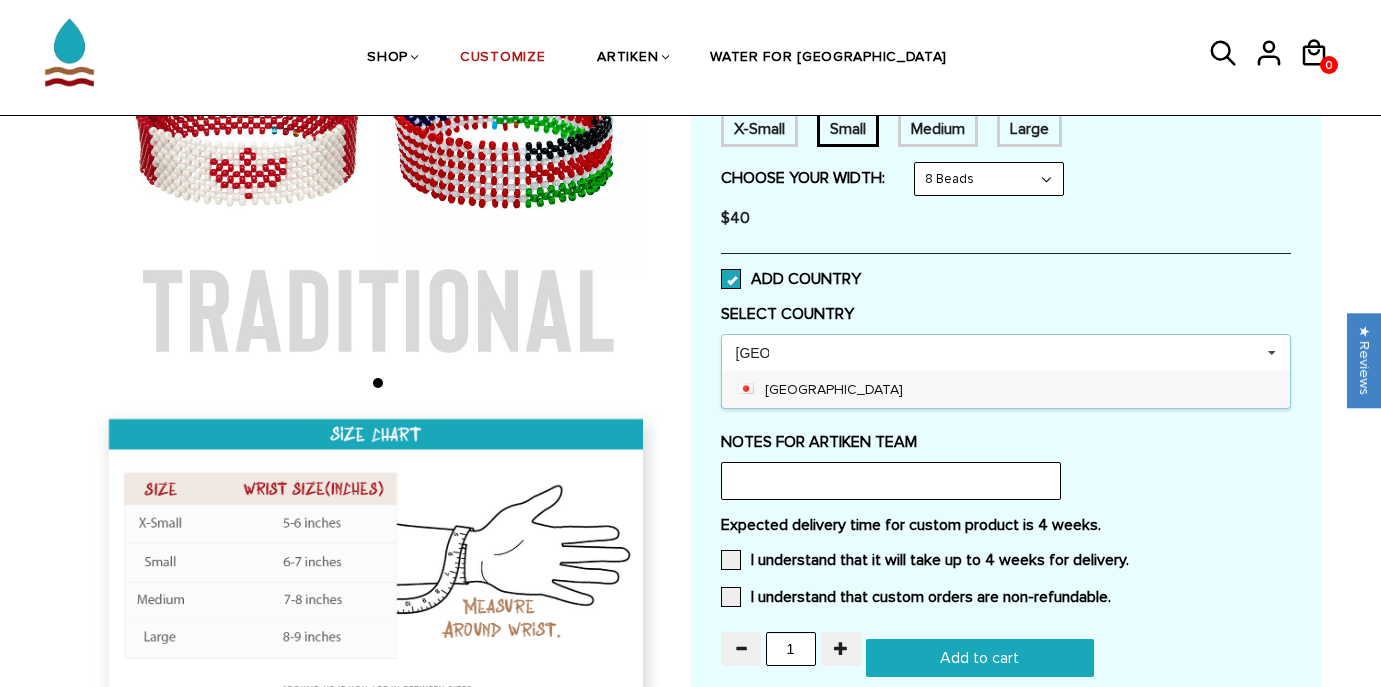 scroll, scrollTop: 0, scrollLeft: 1, axis: horizontal 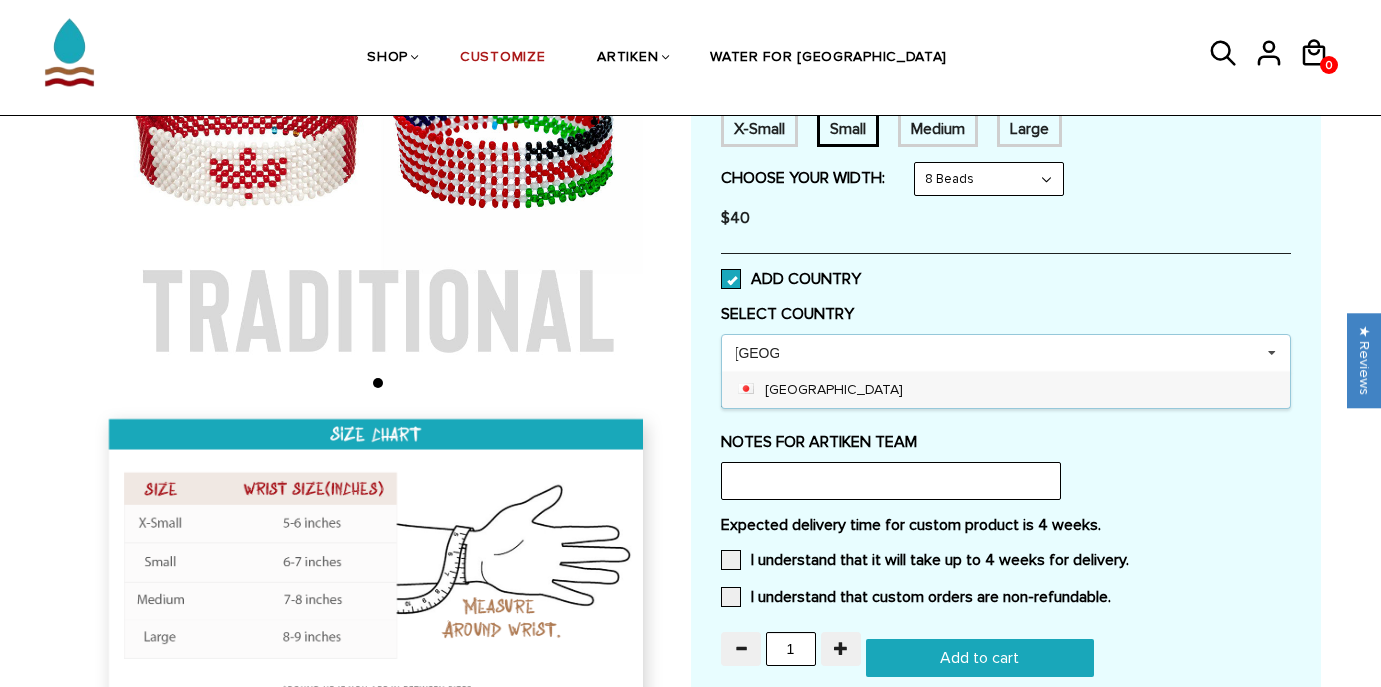 type on "[GEOGRAPHIC_DATA]" 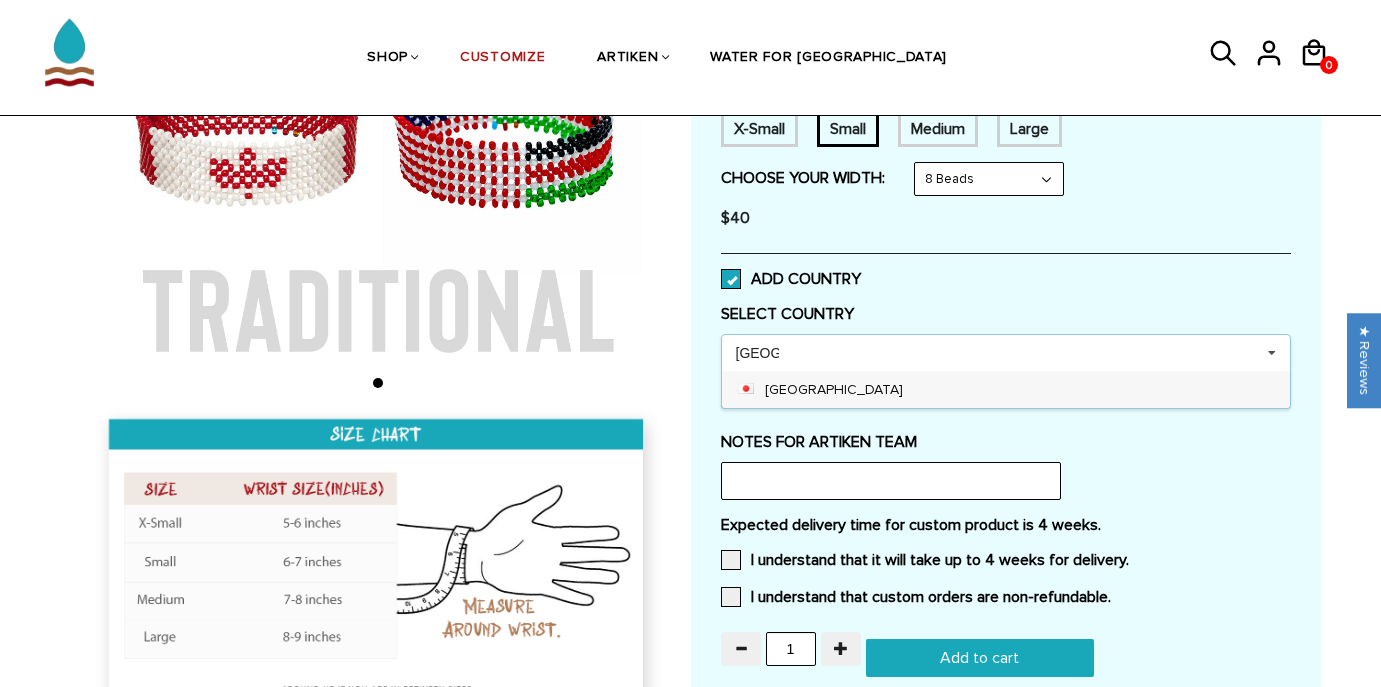 click on "[GEOGRAPHIC_DATA]" at bounding box center (1006, 389) 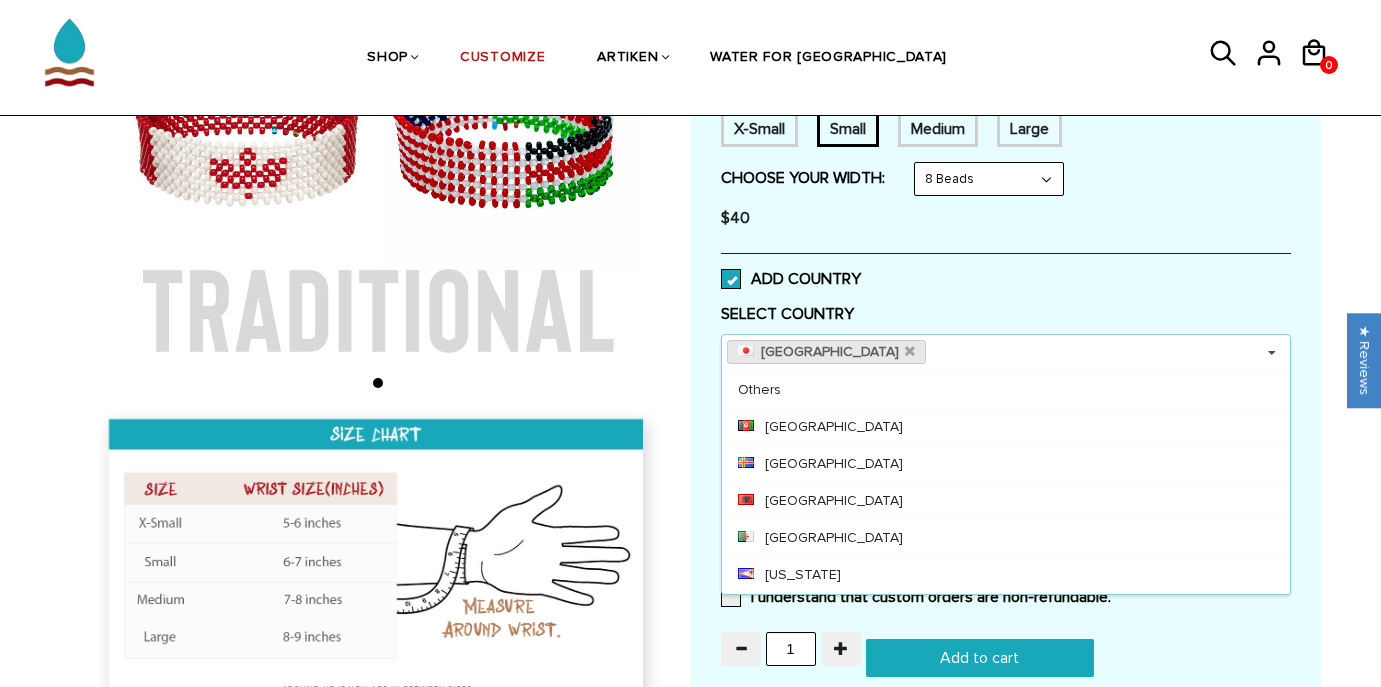 click on "Customize Your Own
CHOOSE TYPE OF BRACELET  *
Traditional
Adjustable
Traditional / X-Small / 8 Beads
Traditional / X-Small / 6 Beads
Traditional / X-Small / 10 Beads
Traditional / Small / 8 Beads
Traditional / Small / 6 Beads
Traditional / Small / 10 Beads
*" at bounding box center (1006, 264) 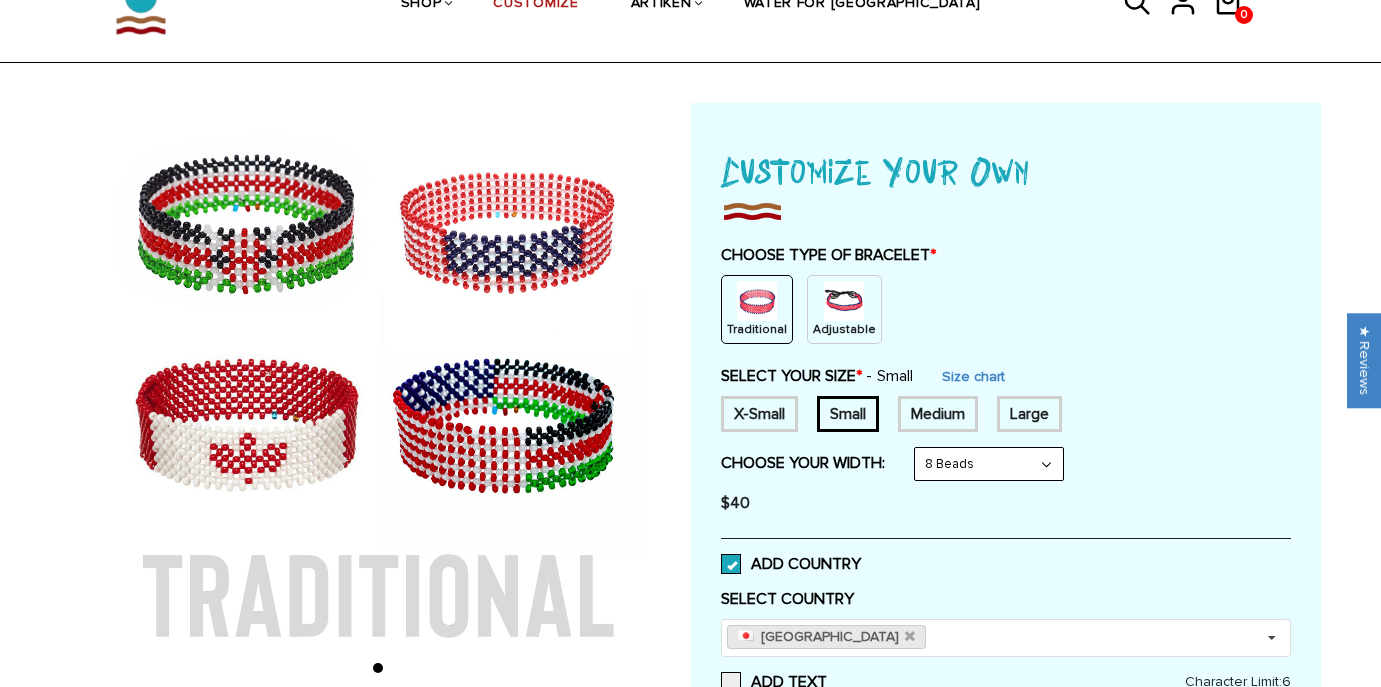 scroll, scrollTop: 17, scrollLeft: 0, axis: vertical 